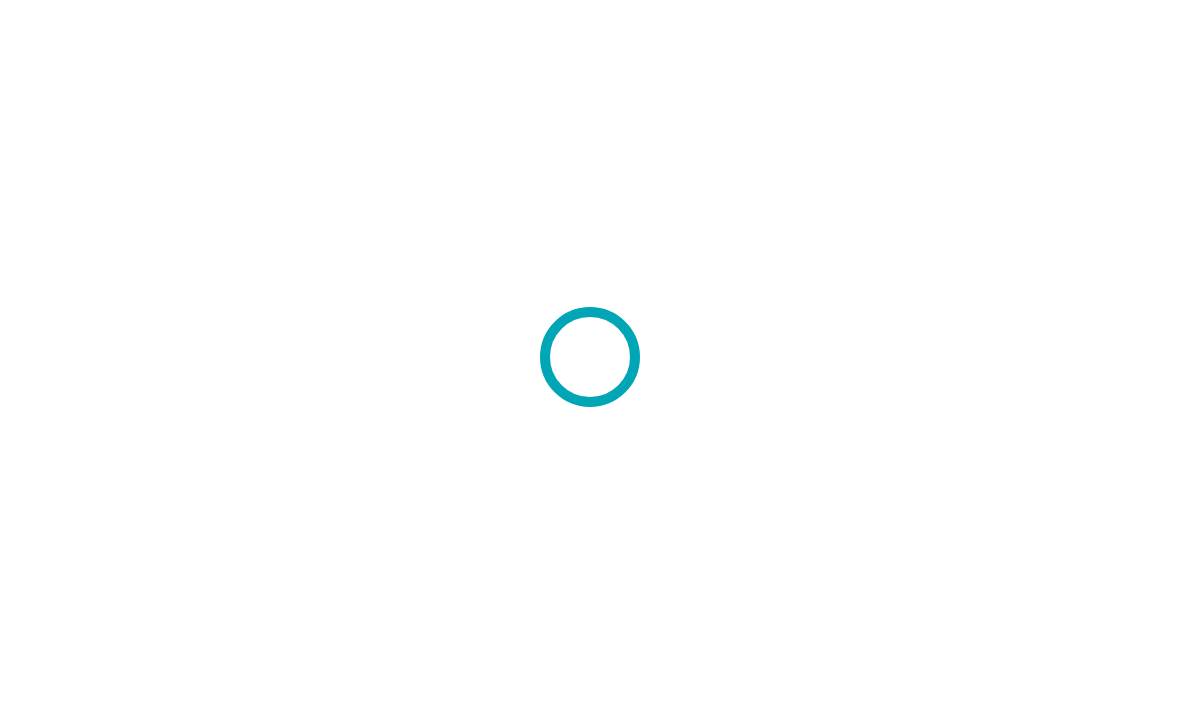 scroll, scrollTop: 0, scrollLeft: 0, axis: both 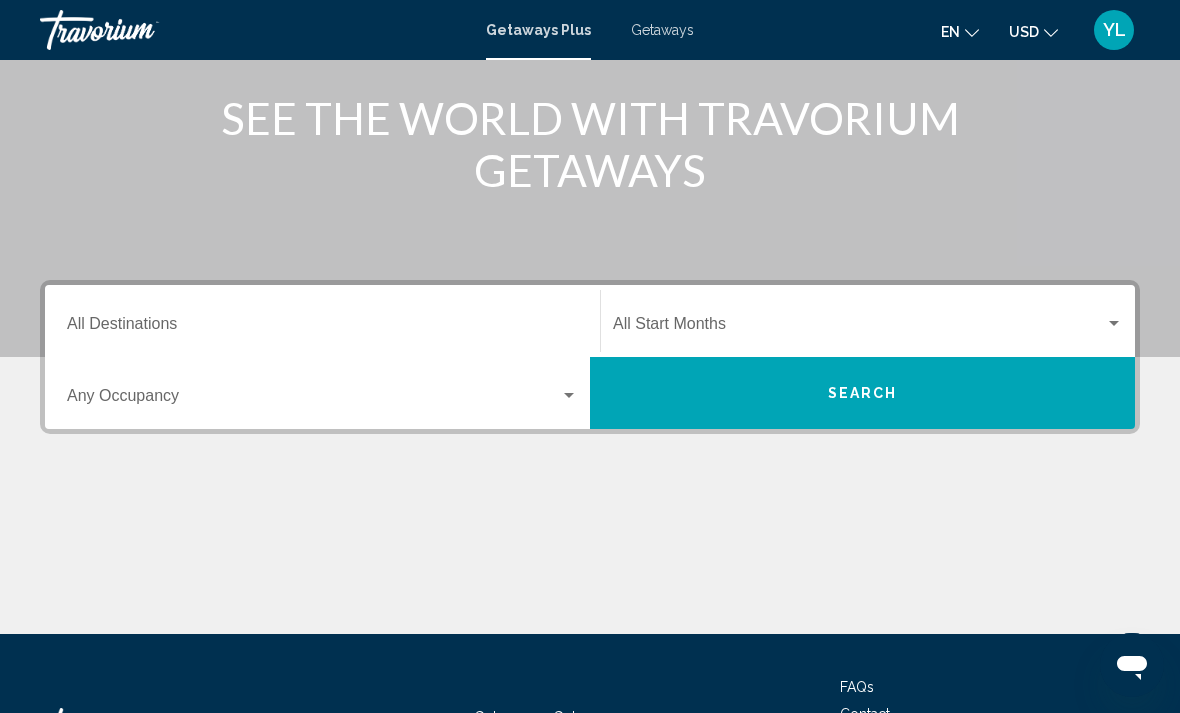 click on "Destination All Destinations" at bounding box center (322, 328) 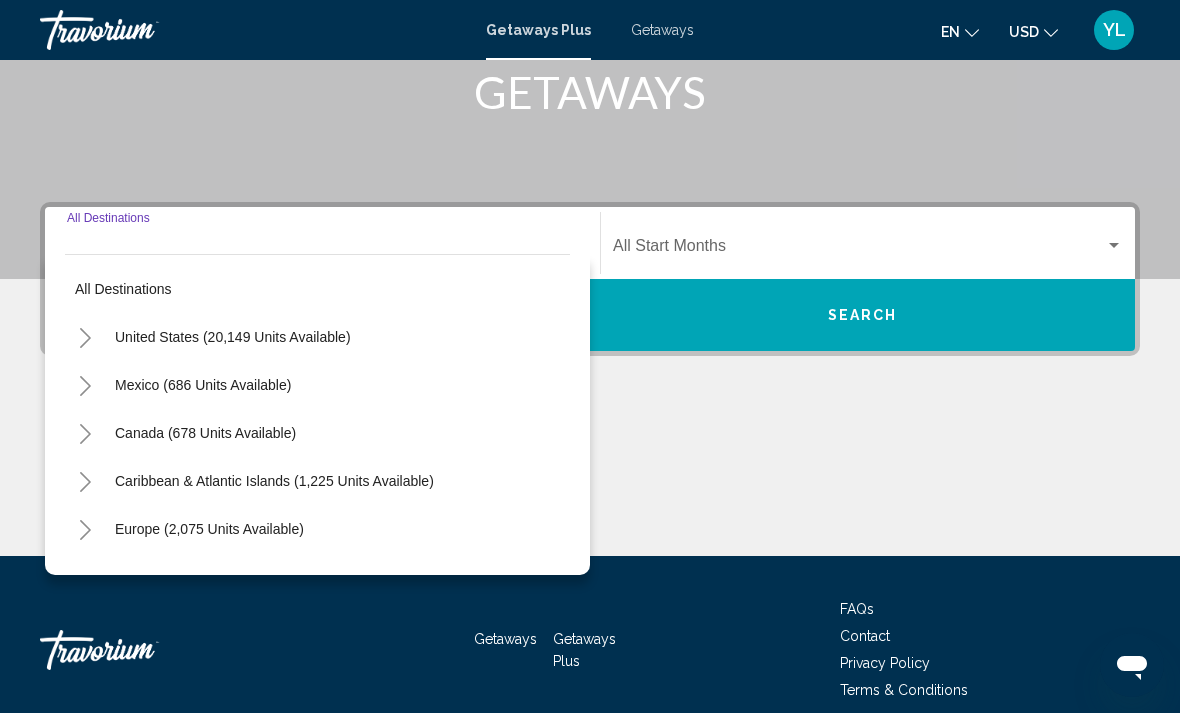 scroll, scrollTop: 345, scrollLeft: 0, axis: vertical 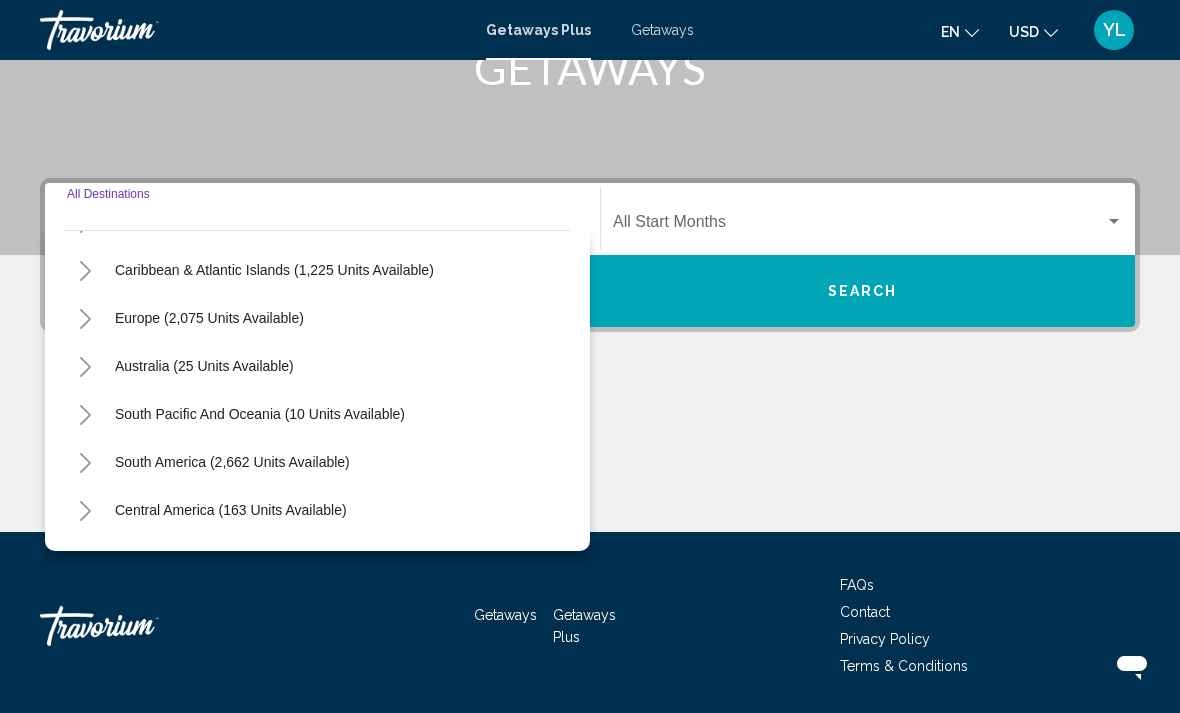 click on "Europe (2,075 units available)" at bounding box center (317, 366) 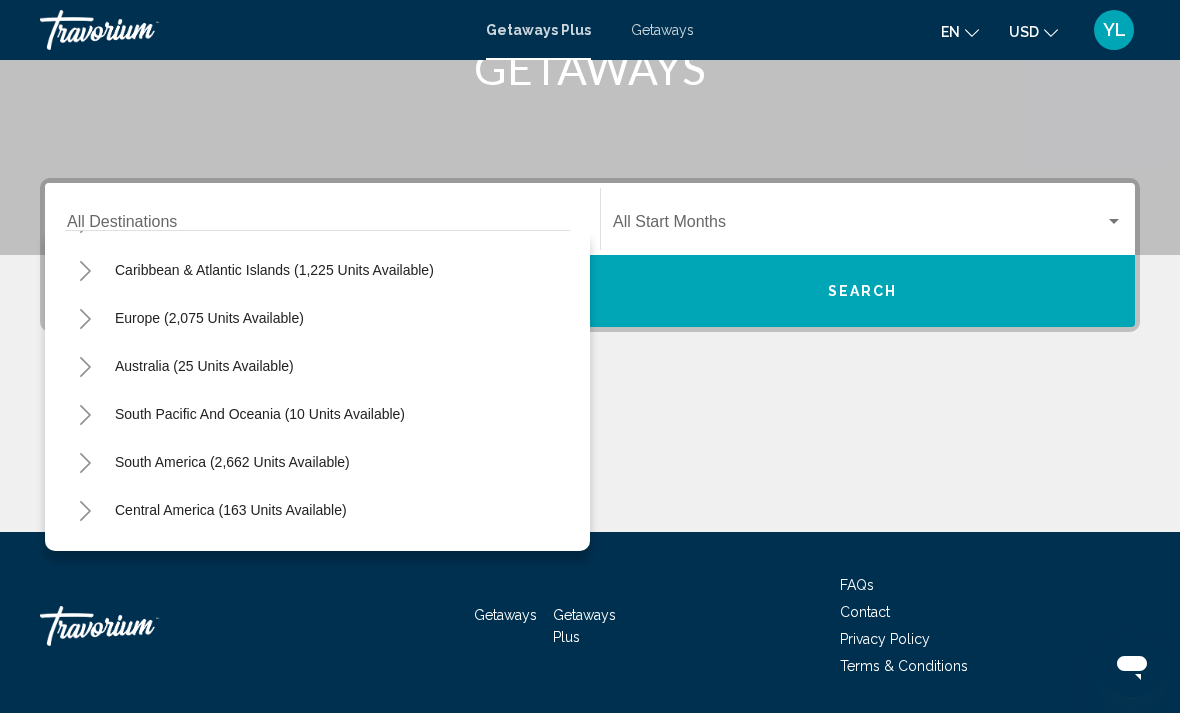 click on "Europe (2,075 units available)" at bounding box center (204, 366) 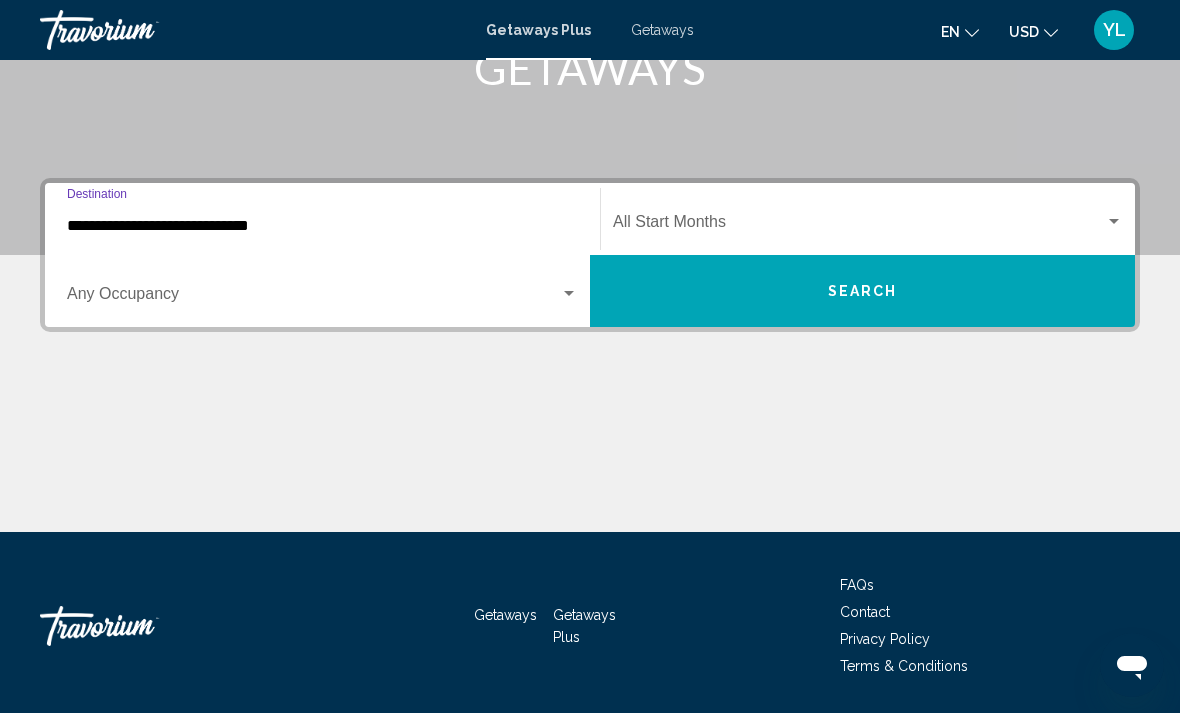 click on "Search" at bounding box center [862, 291] 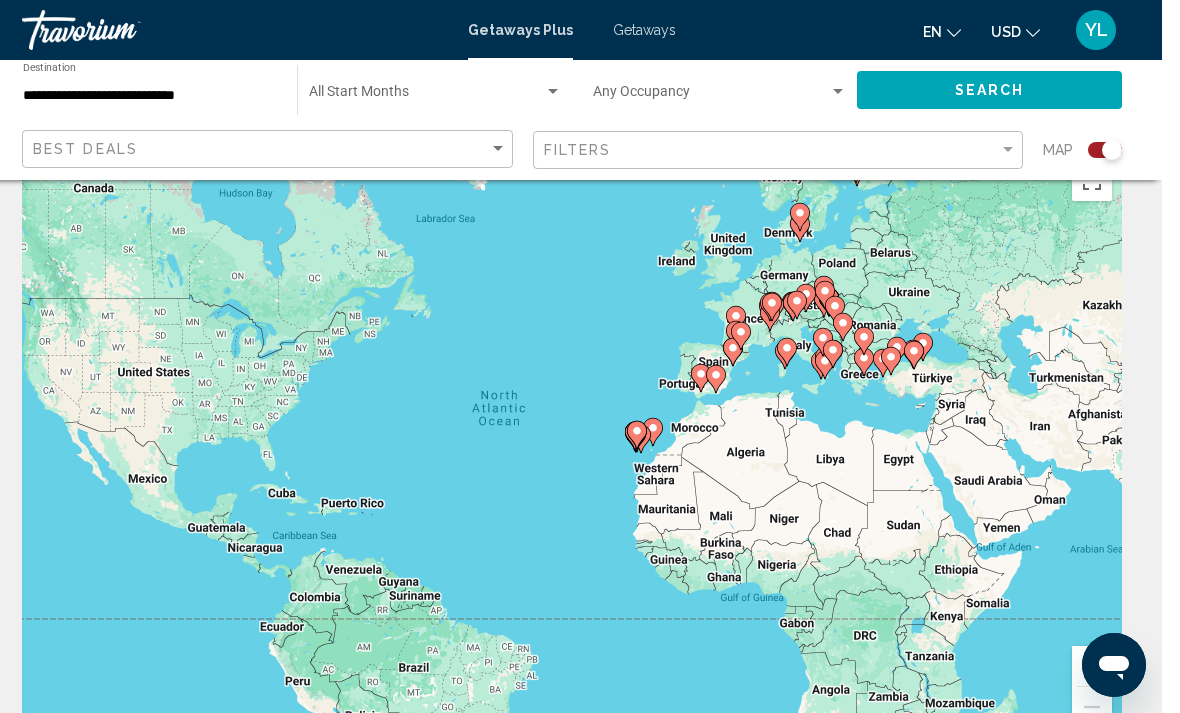 scroll, scrollTop: 83, scrollLeft: 0, axis: vertical 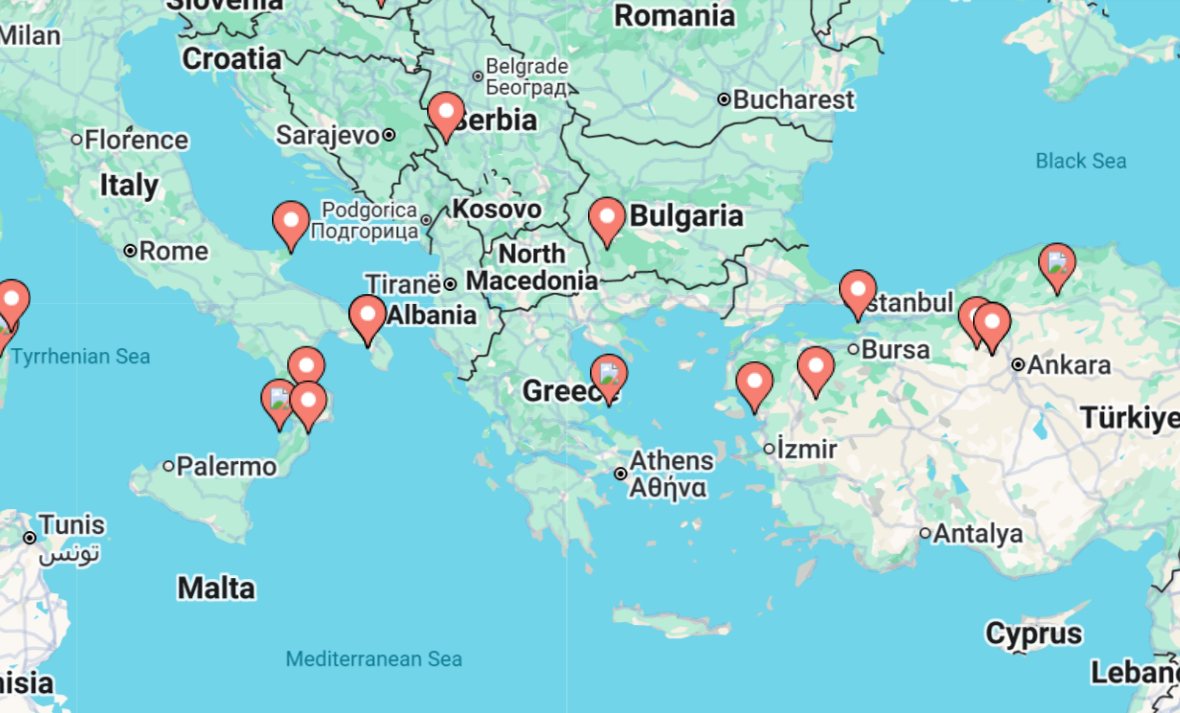 type on "**********" 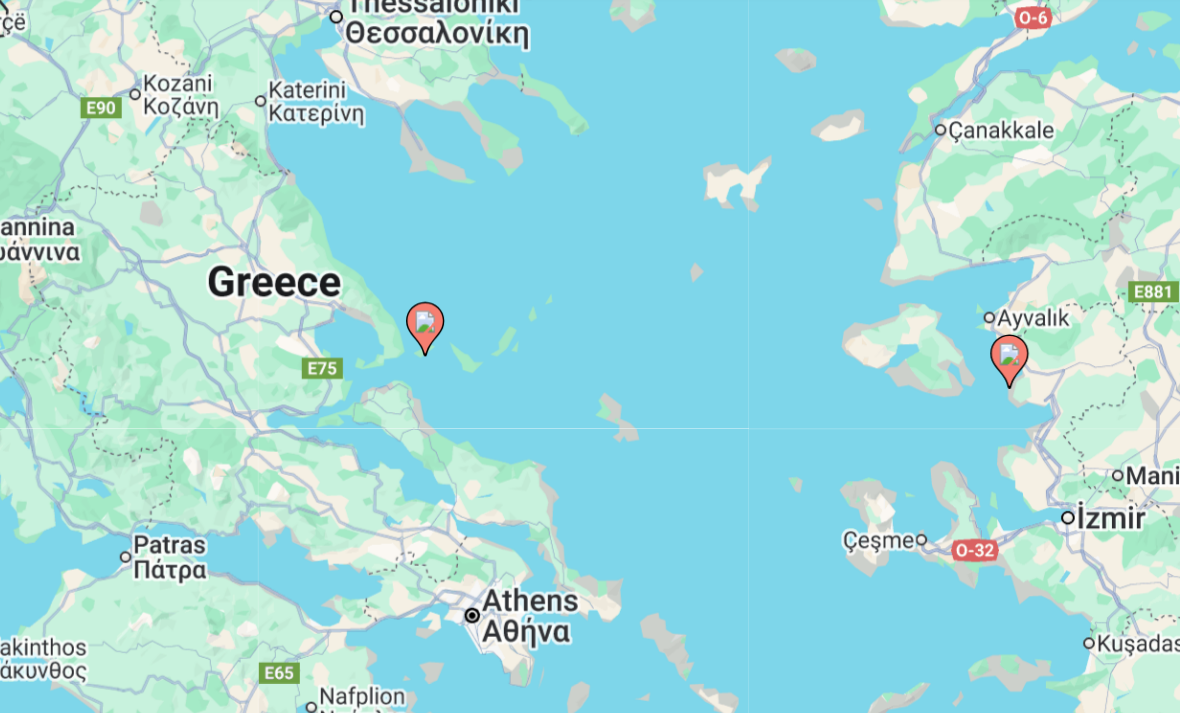 click 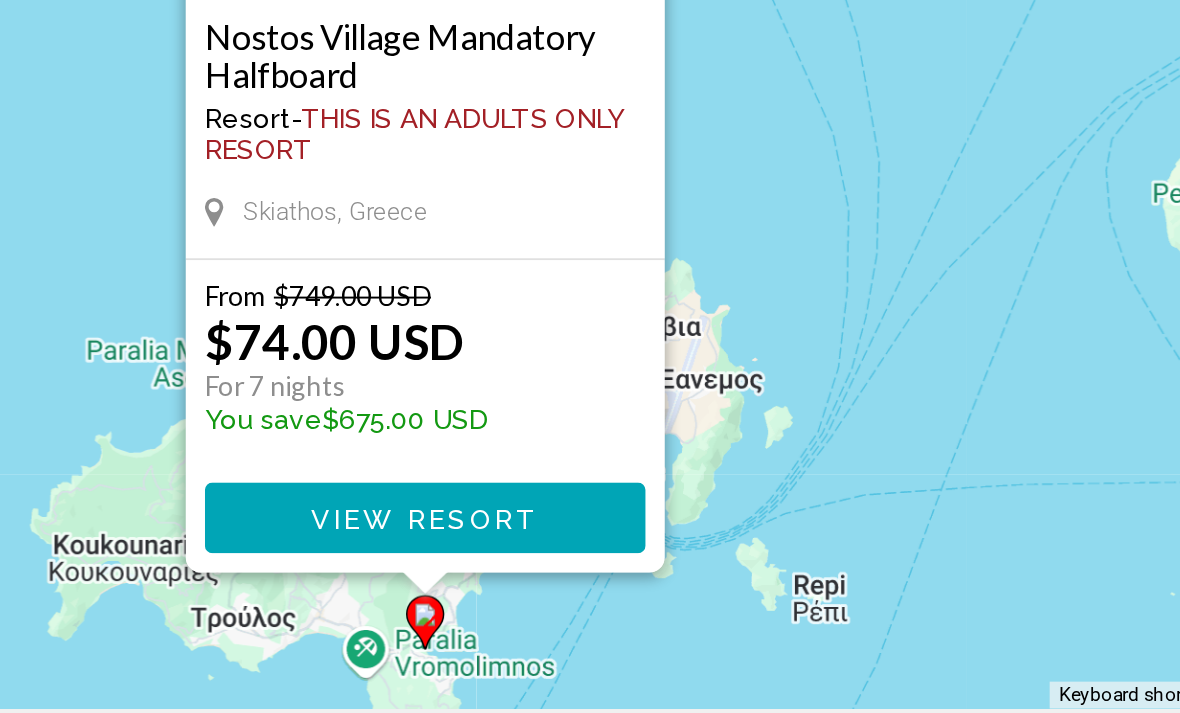 scroll, scrollTop: 123, scrollLeft: 0, axis: vertical 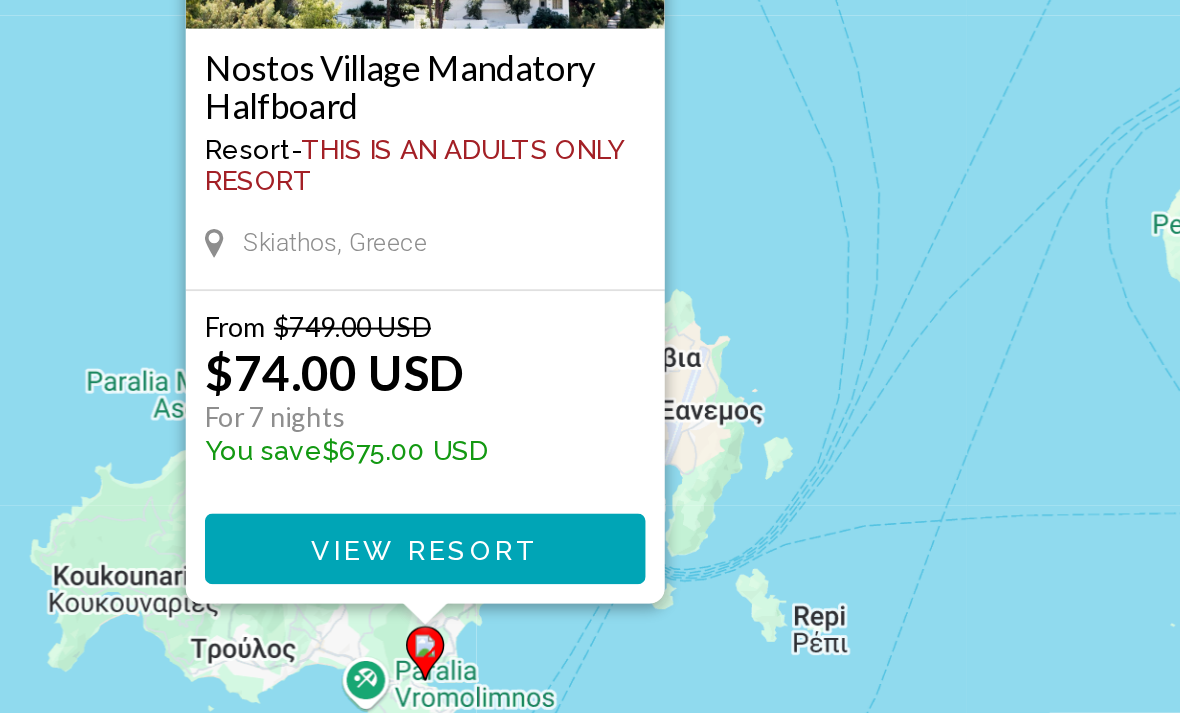 click on "View Resort" at bounding box center [589, 578] 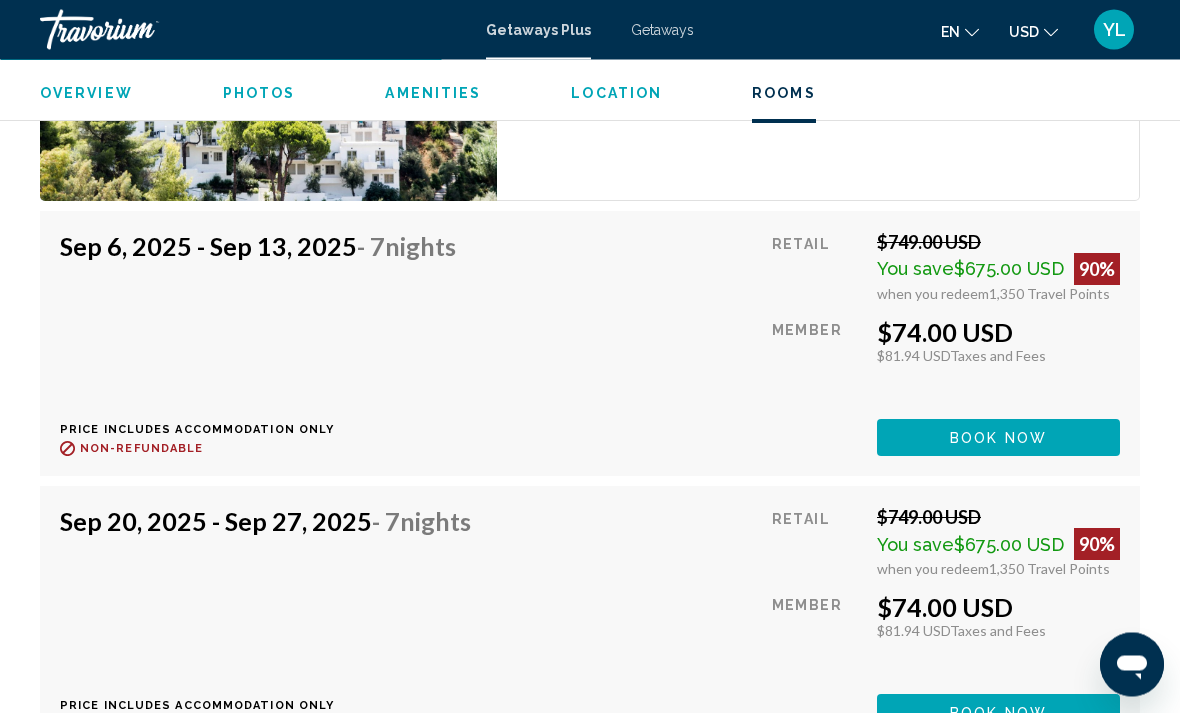 scroll, scrollTop: 3983, scrollLeft: 0, axis: vertical 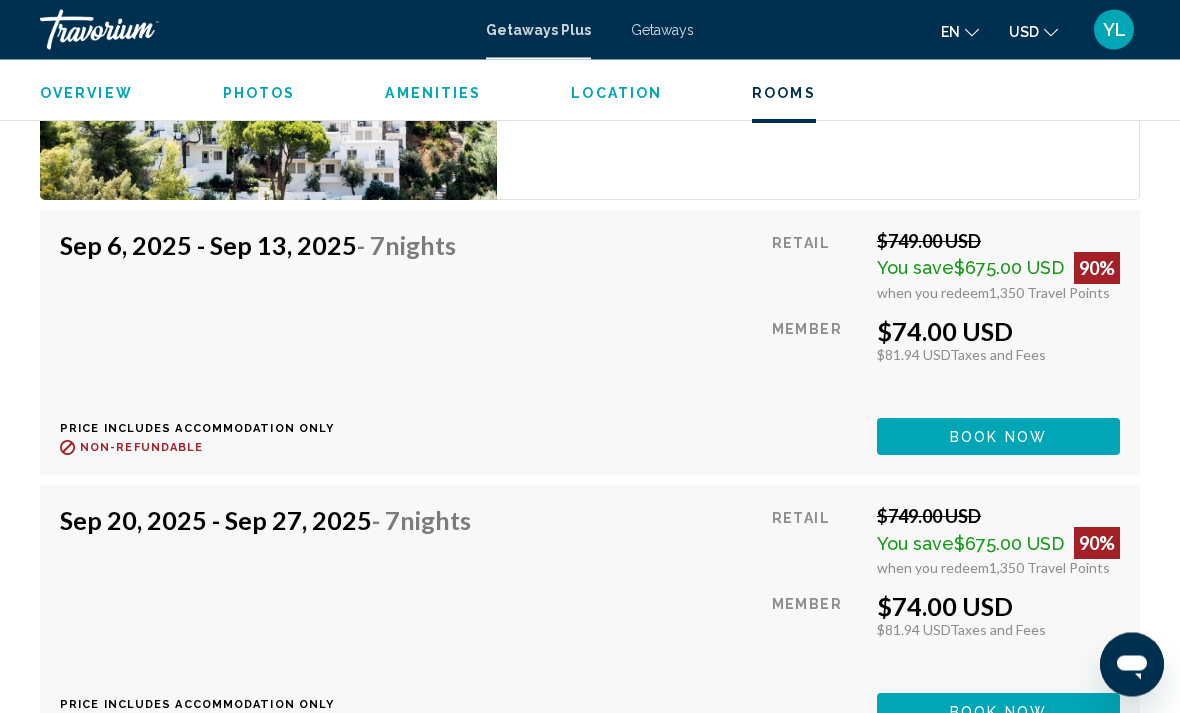 click on "[MONTH] [DAY], [YEAR] - [MONTH] [DAY], [YEAR] - 7 Nights Price includes accommodation only Refundable until : Non-refundable" at bounding box center [265, 343] 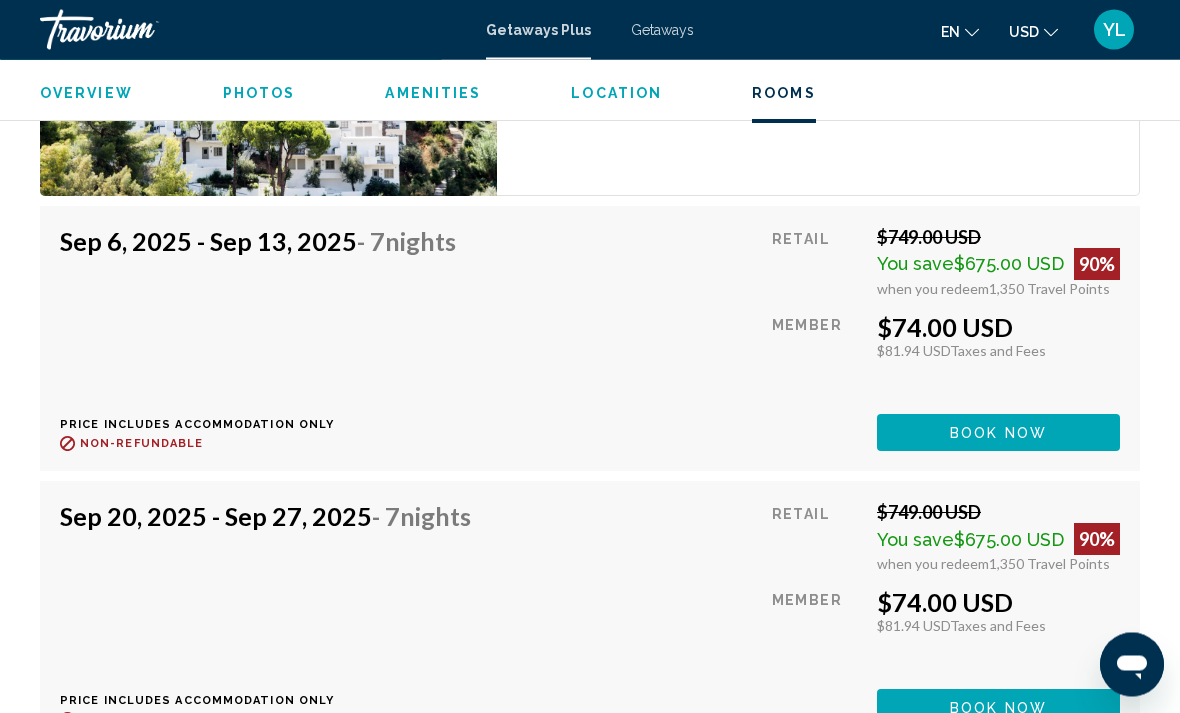 scroll, scrollTop: 3988, scrollLeft: 0, axis: vertical 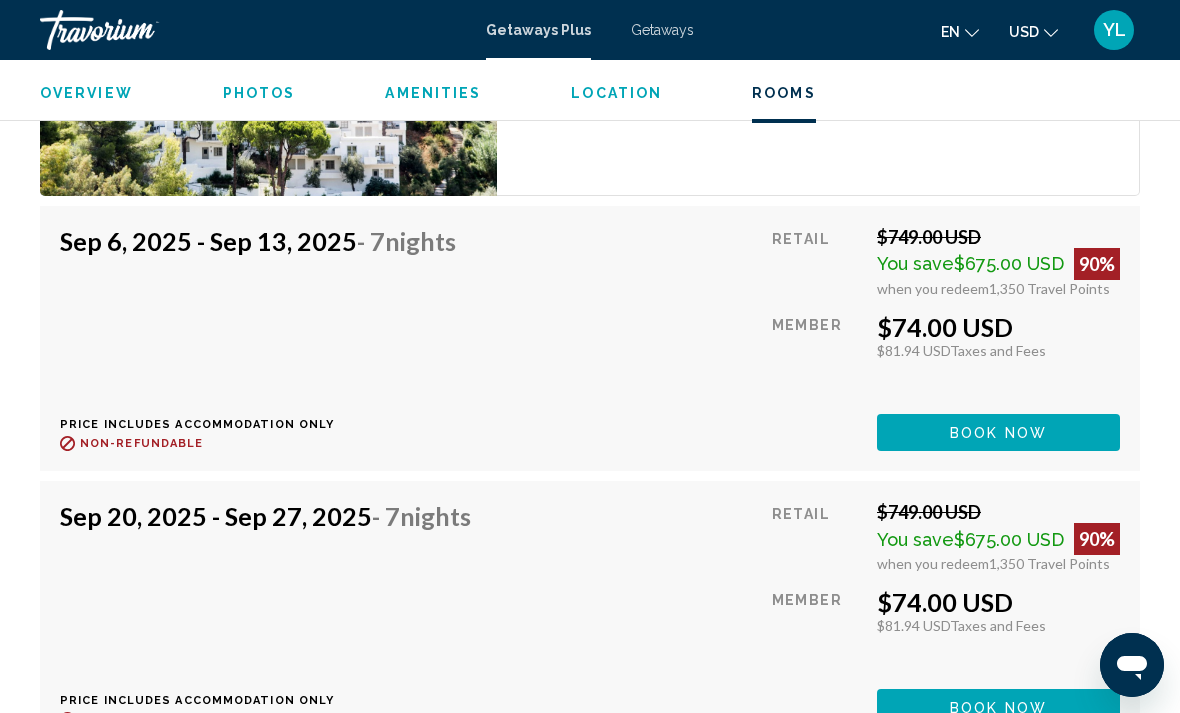 click on "Book now" at bounding box center (998, 433) 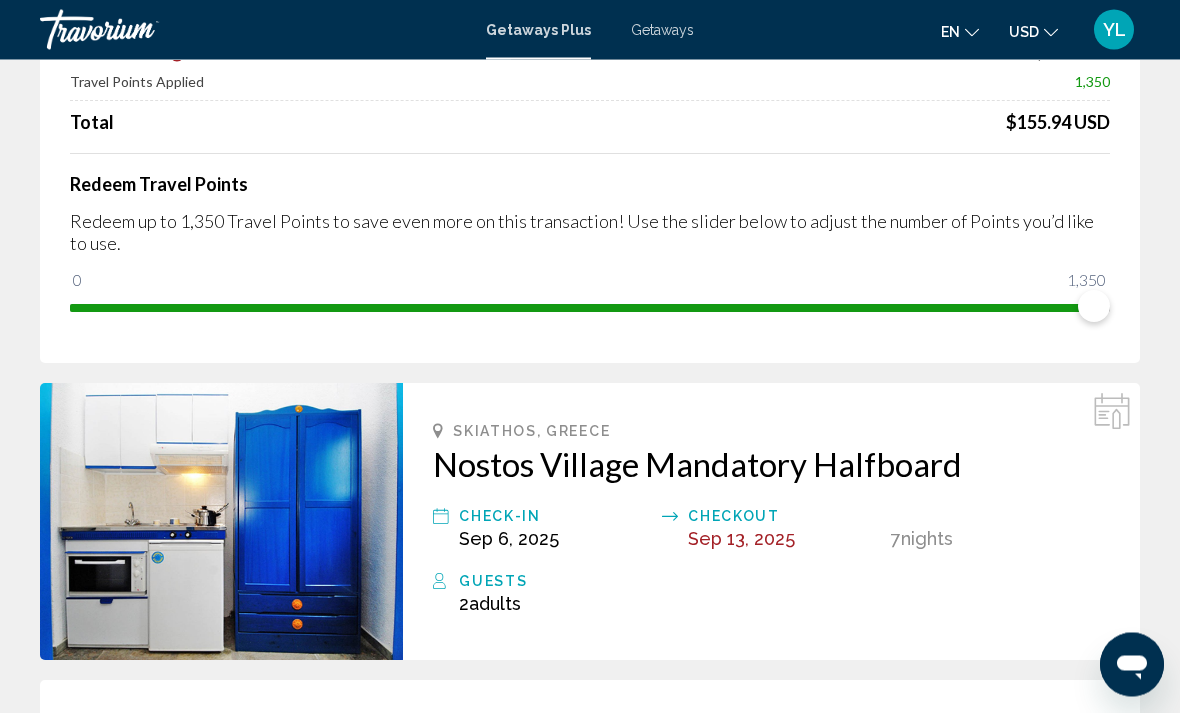 scroll, scrollTop: 259, scrollLeft: 0, axis: vertical 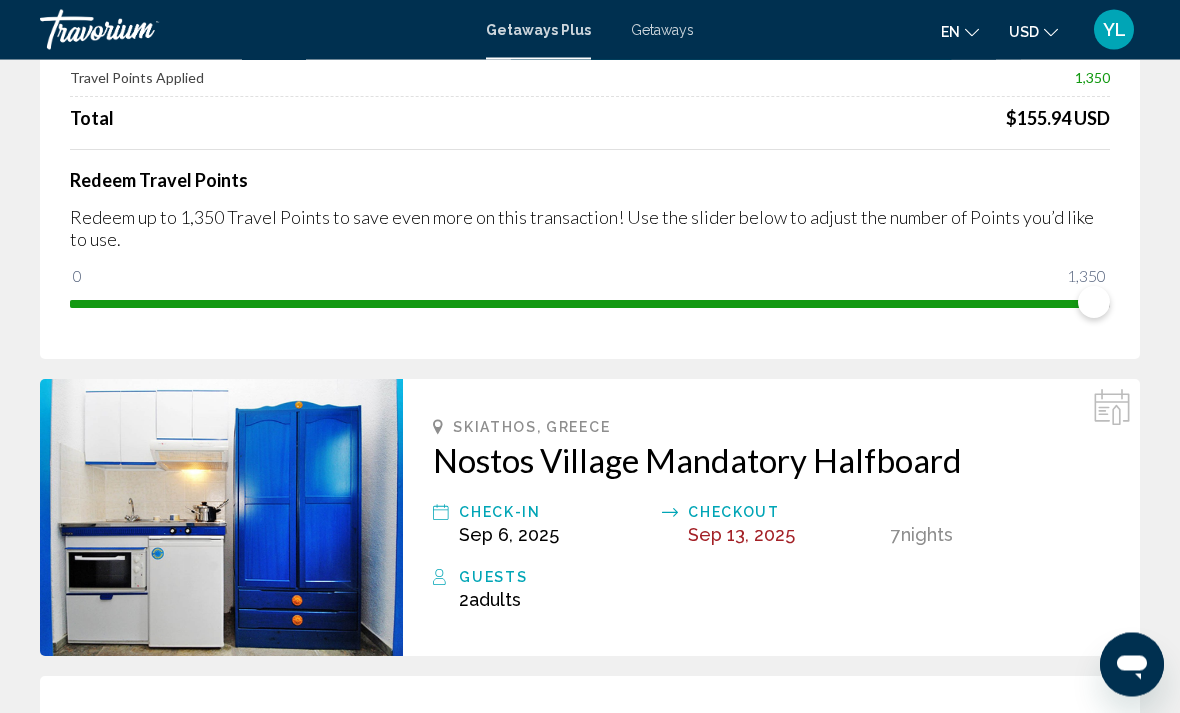 click on "Nostos Village Mandatory Halfboard" at bounding box center (771, 461) 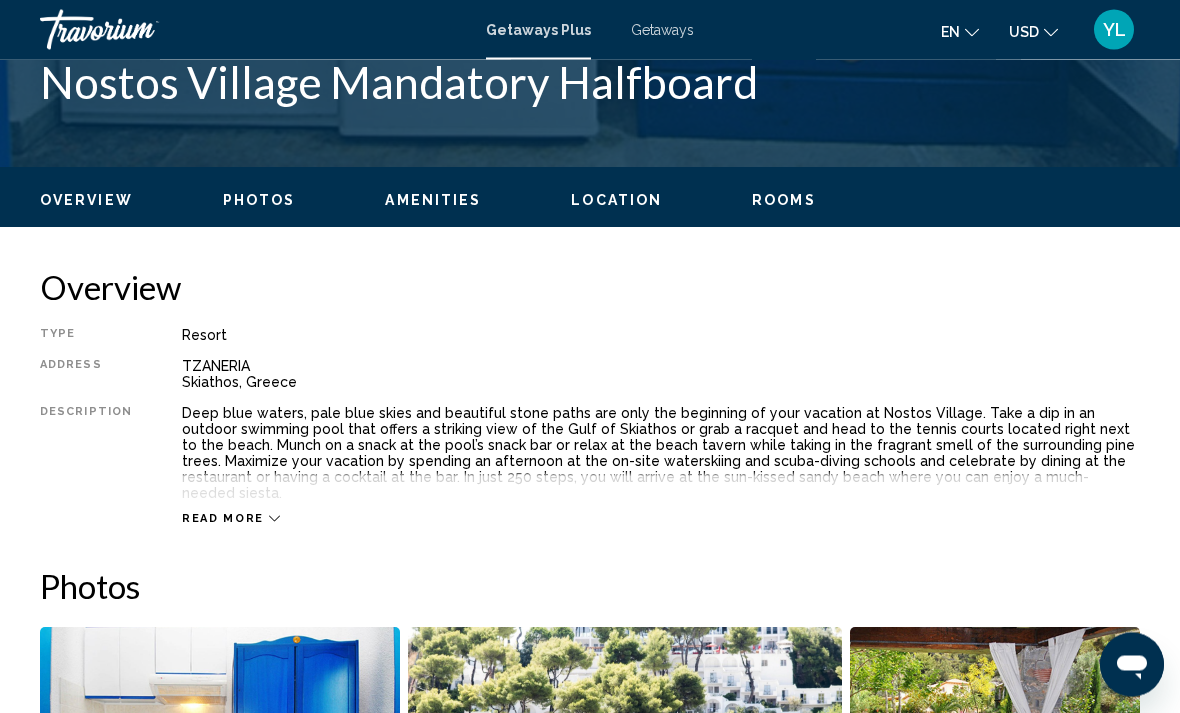 scroll, scrollTop: 844, scrollLeft: 0, axis: vertical 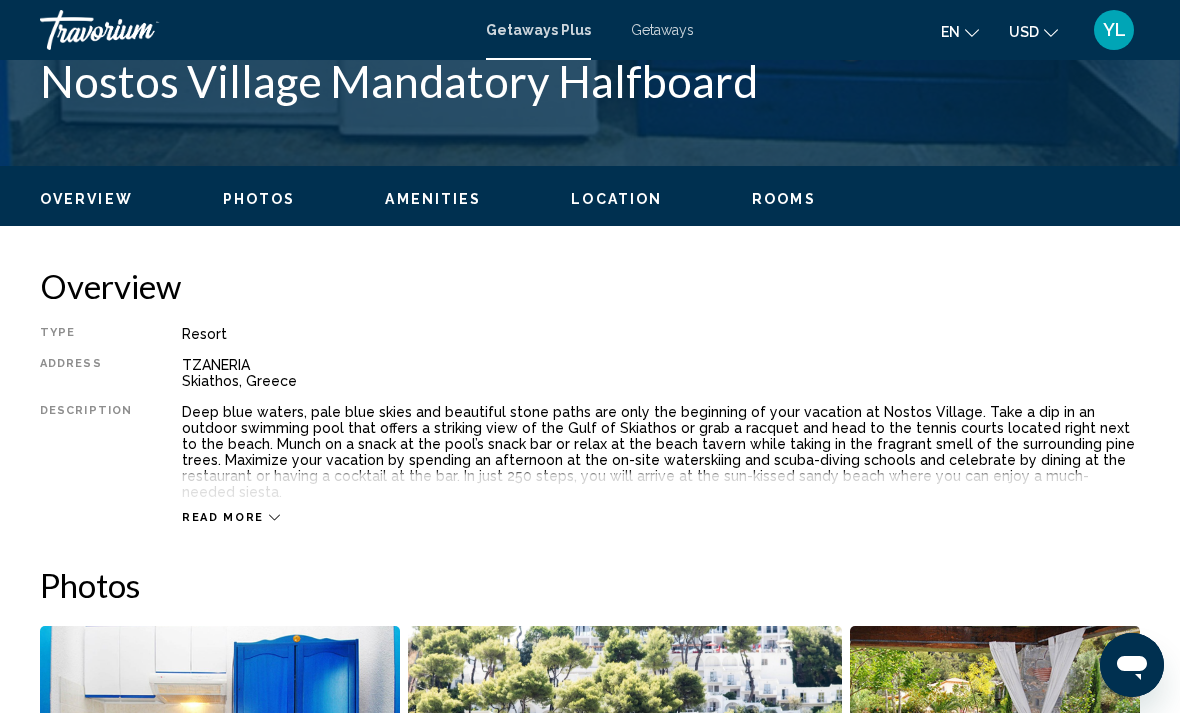 click on "Read more" at bounding box center (231, 517) 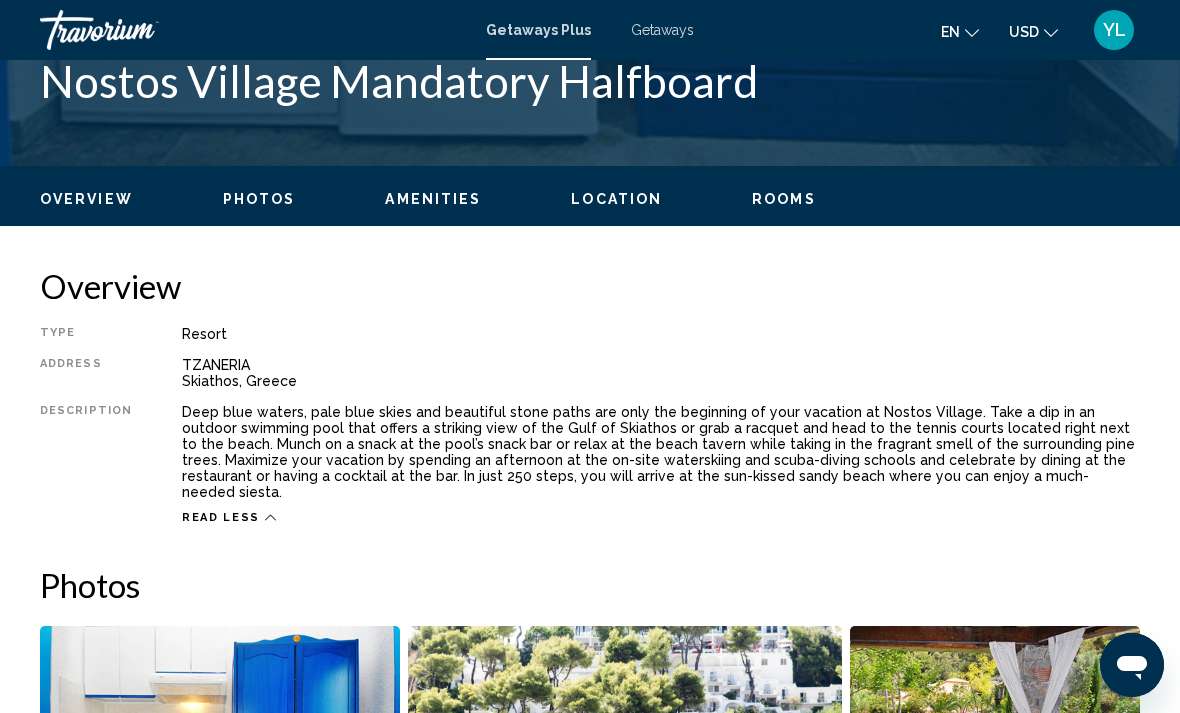 click 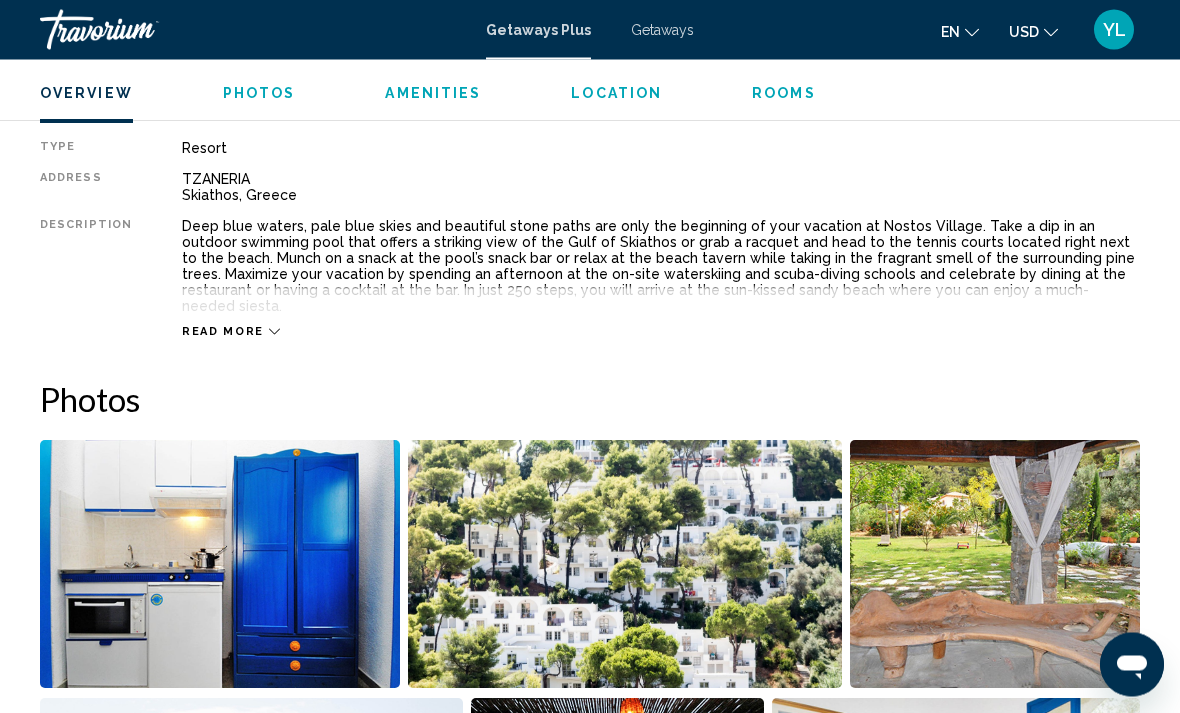 scroll, scrollTop: 1026, scrollLeft: 0, axis: vertical 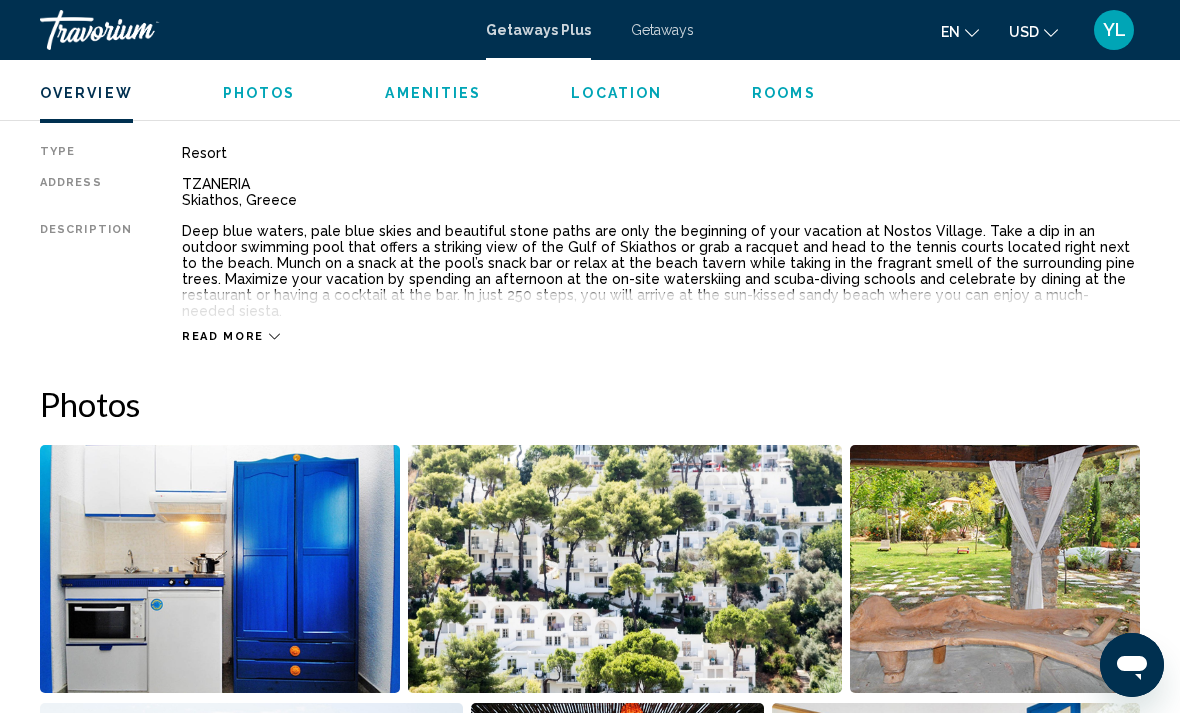 click on "[CITY], [COUNTRY] [RESORT_NAME] [ADDRESS] [CITY], [COUNTRY] [RESORT_NAME] [ADDRESS]" at bounding box center [590, 1784] 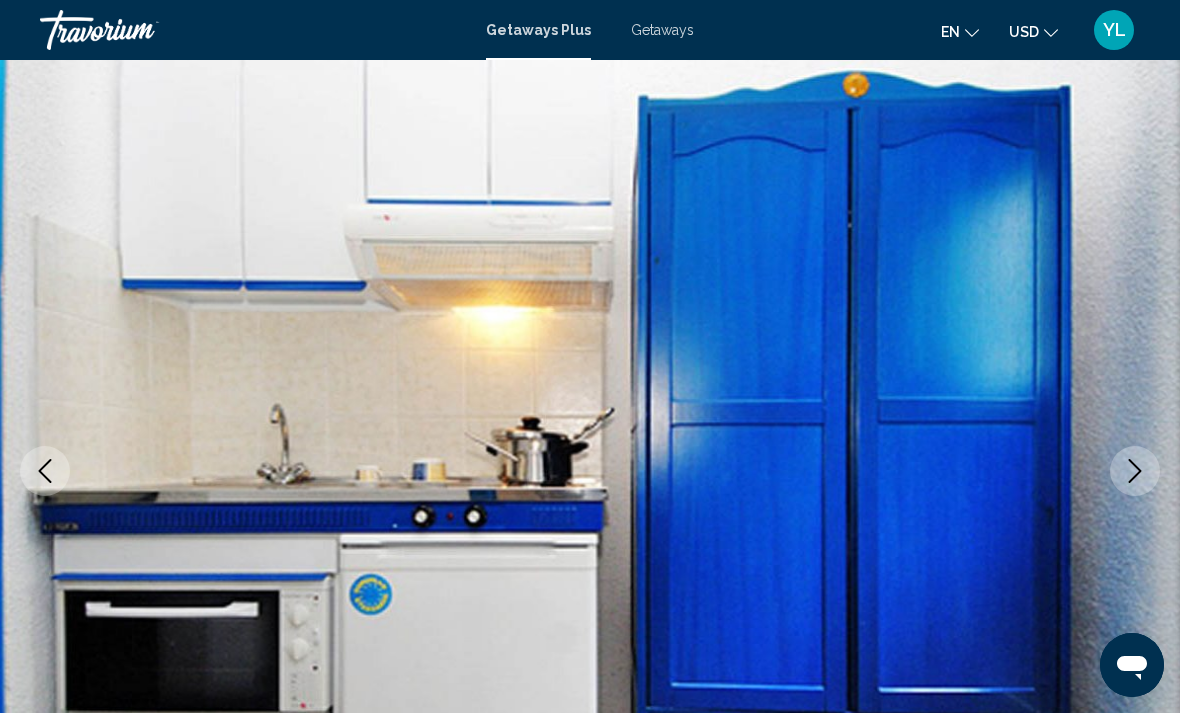 scroll, scrollTop: 0, scrollLeft: 0, axis: both 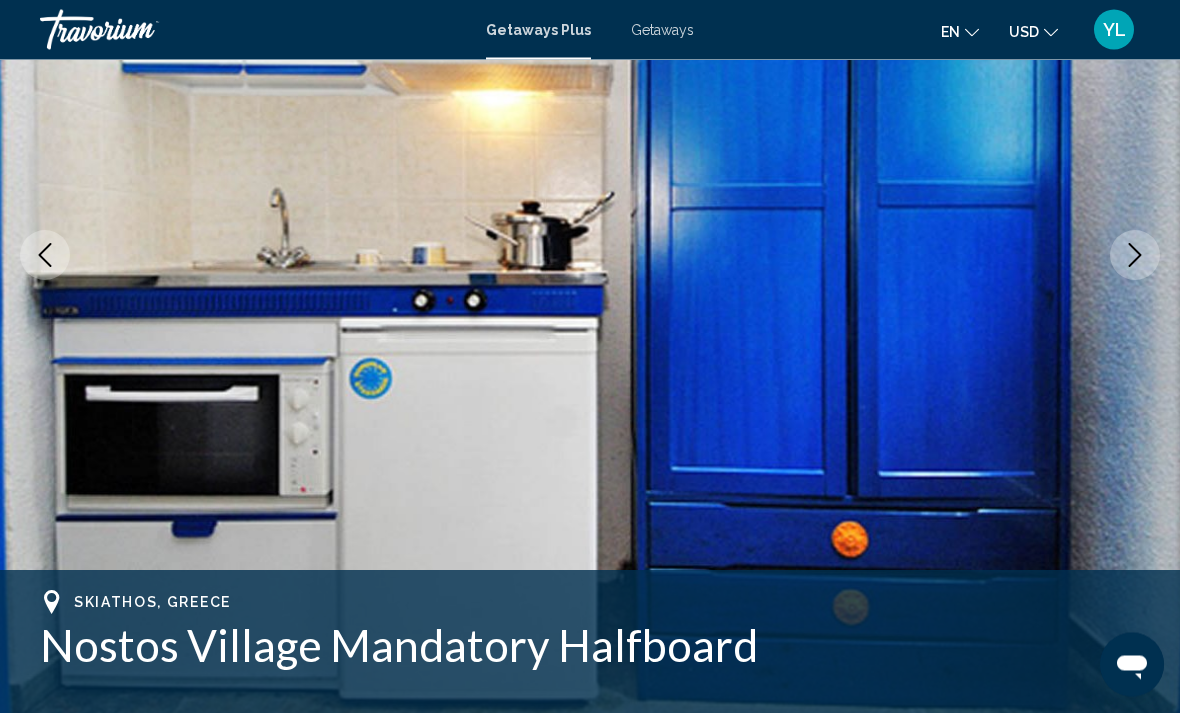 click at bounding box center (1135, 256) 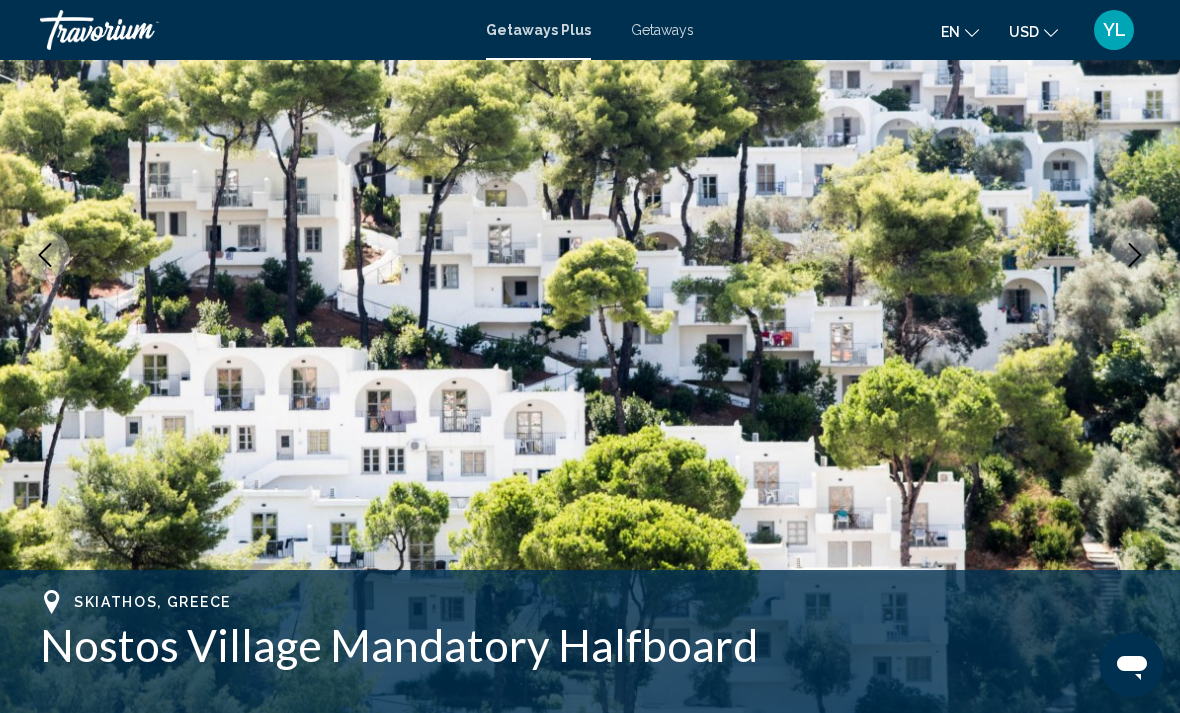 click 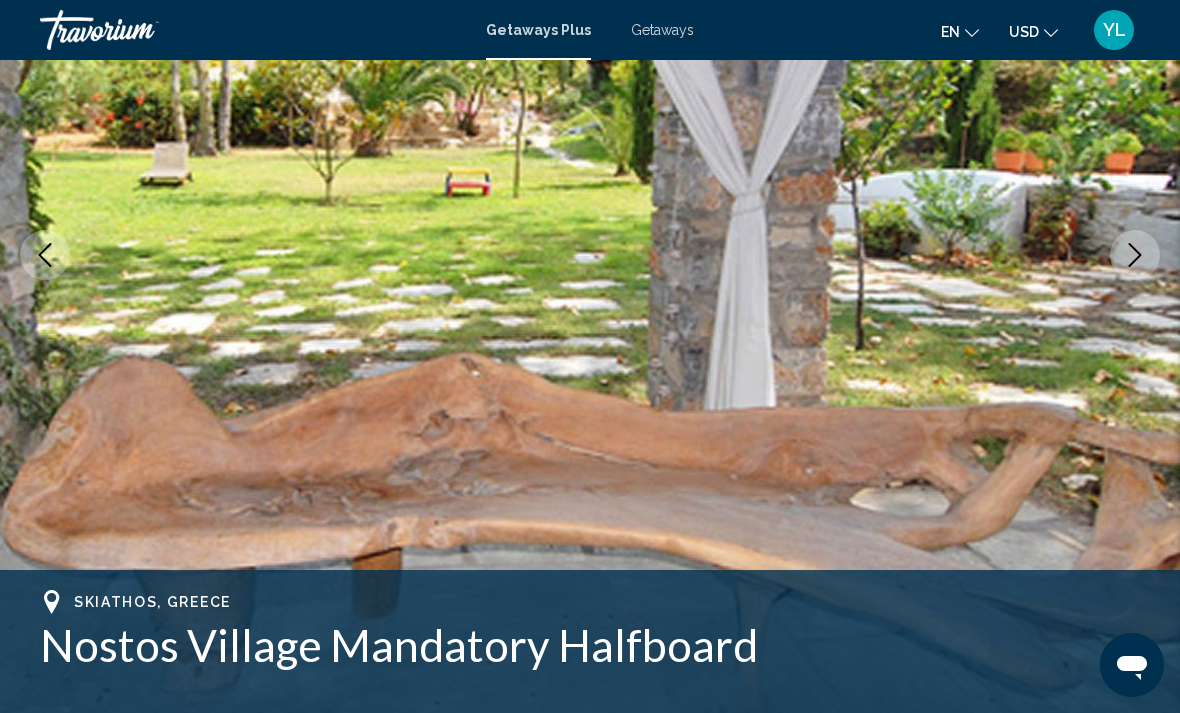 click at bounding box center [1135, 255] 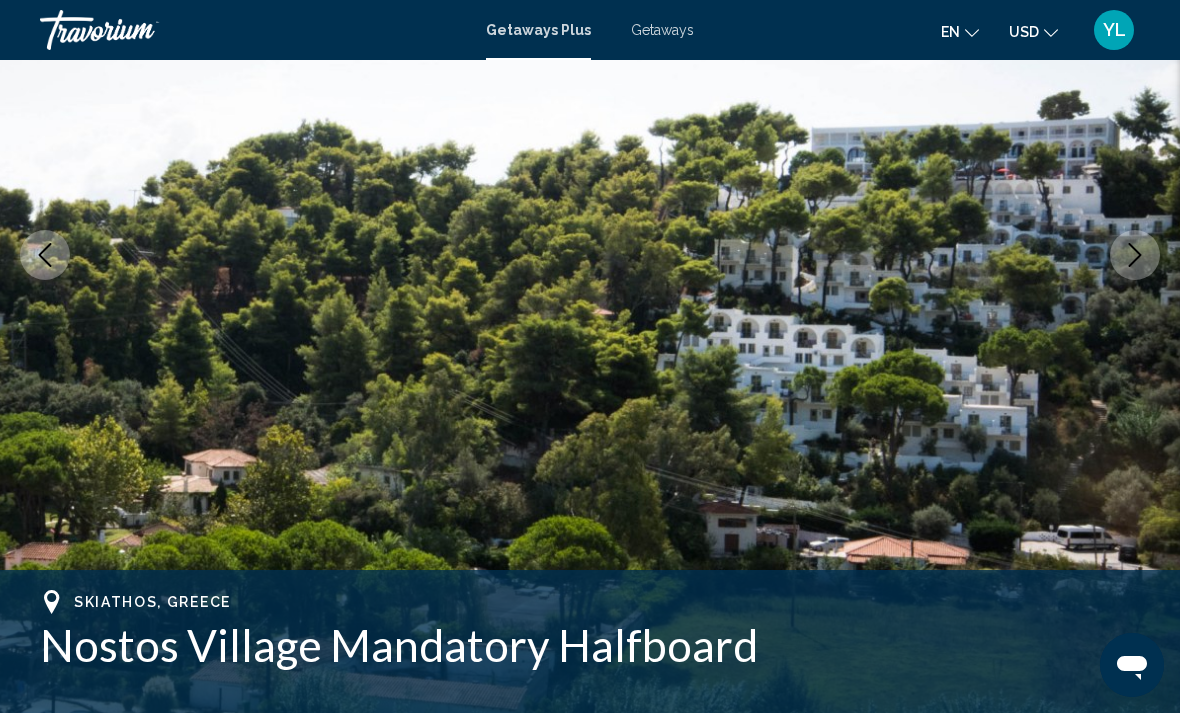 click at bounding box center (1135, 255) 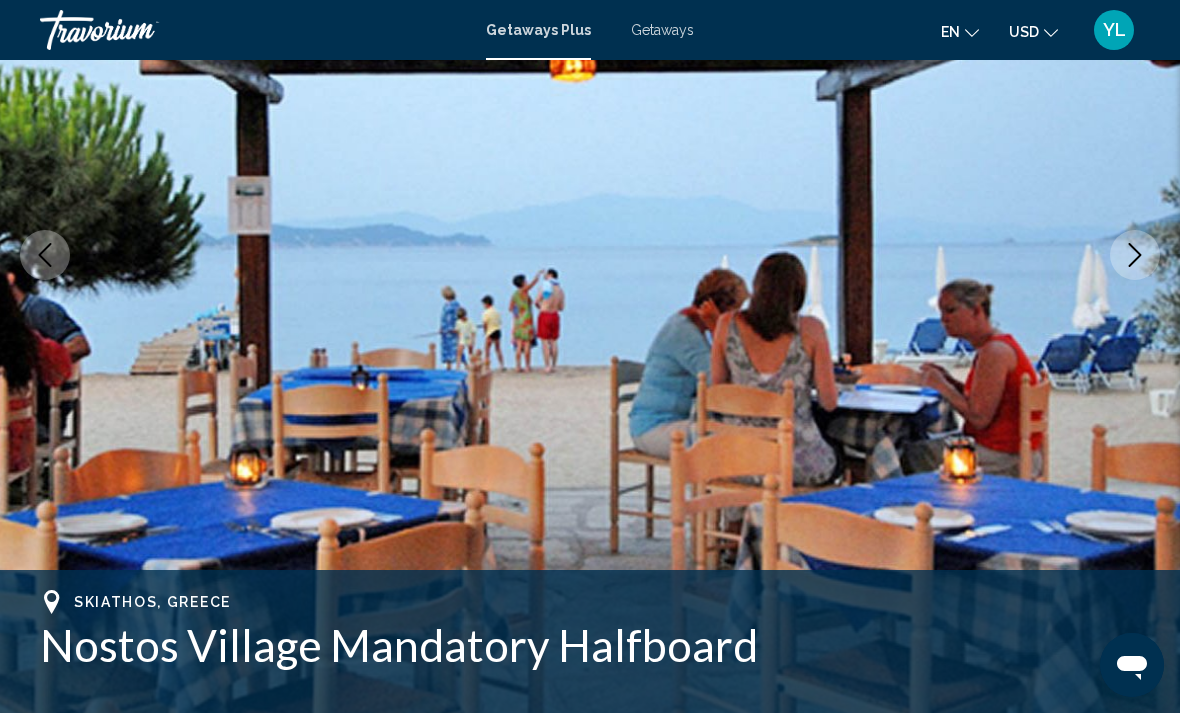click 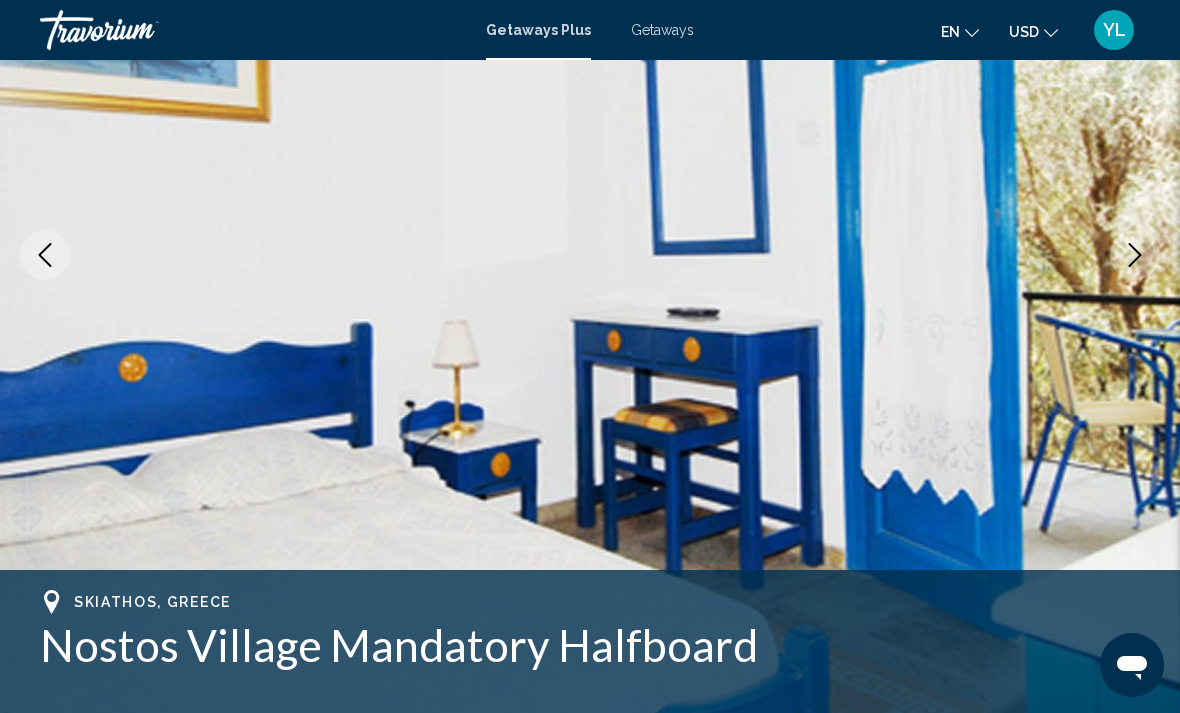 click 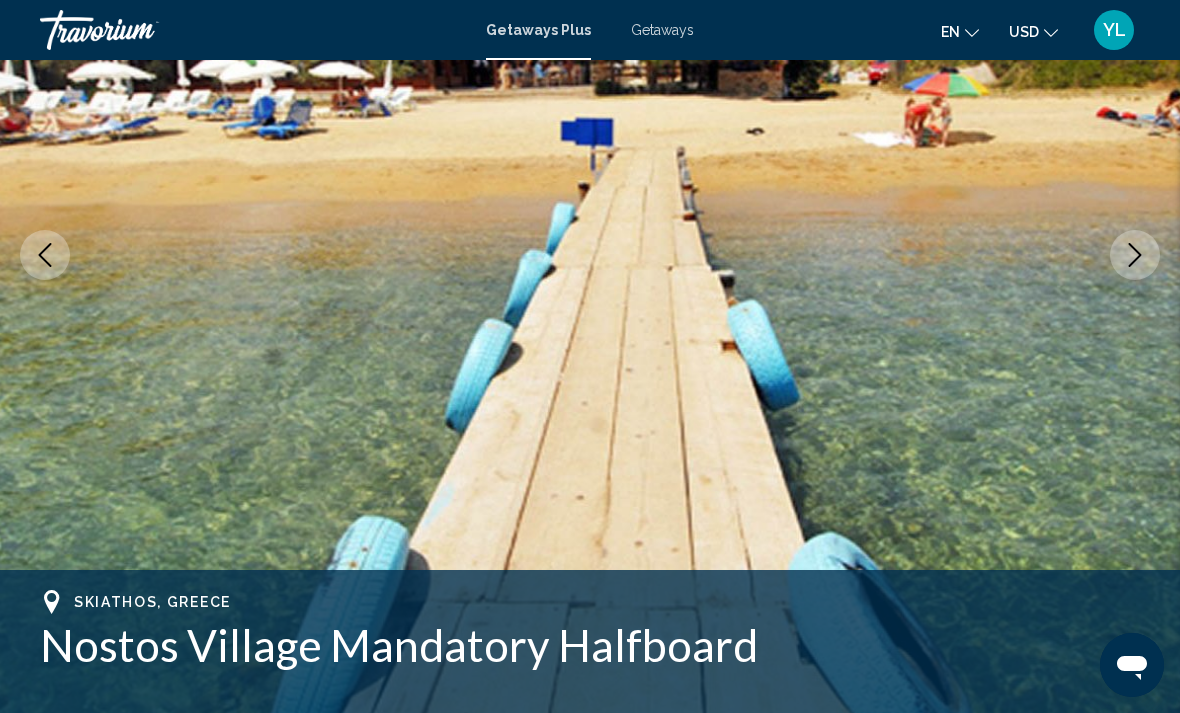 click 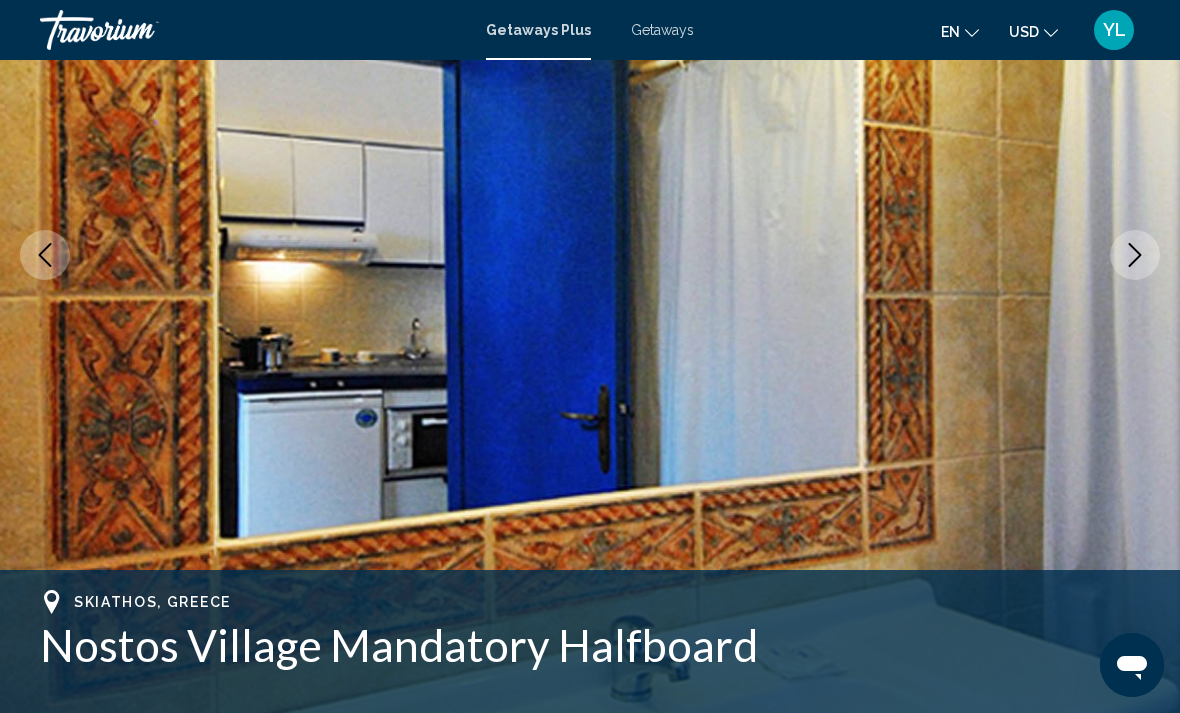click at bounding box center [1135, 255] 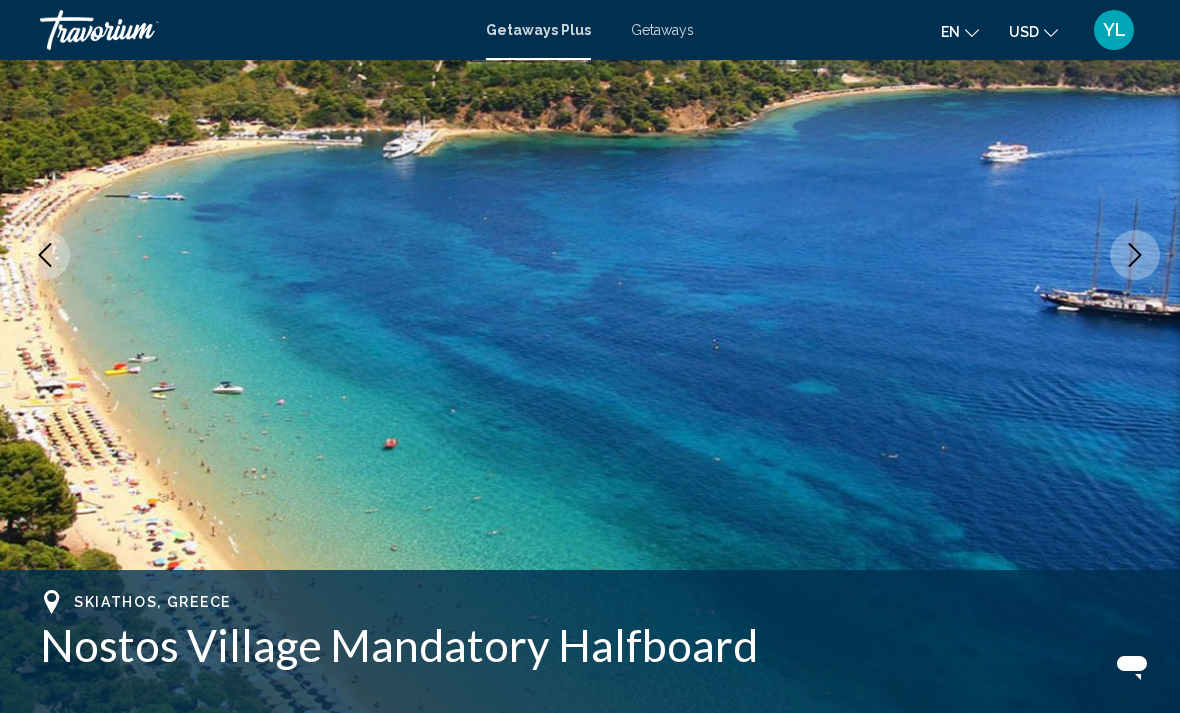 click 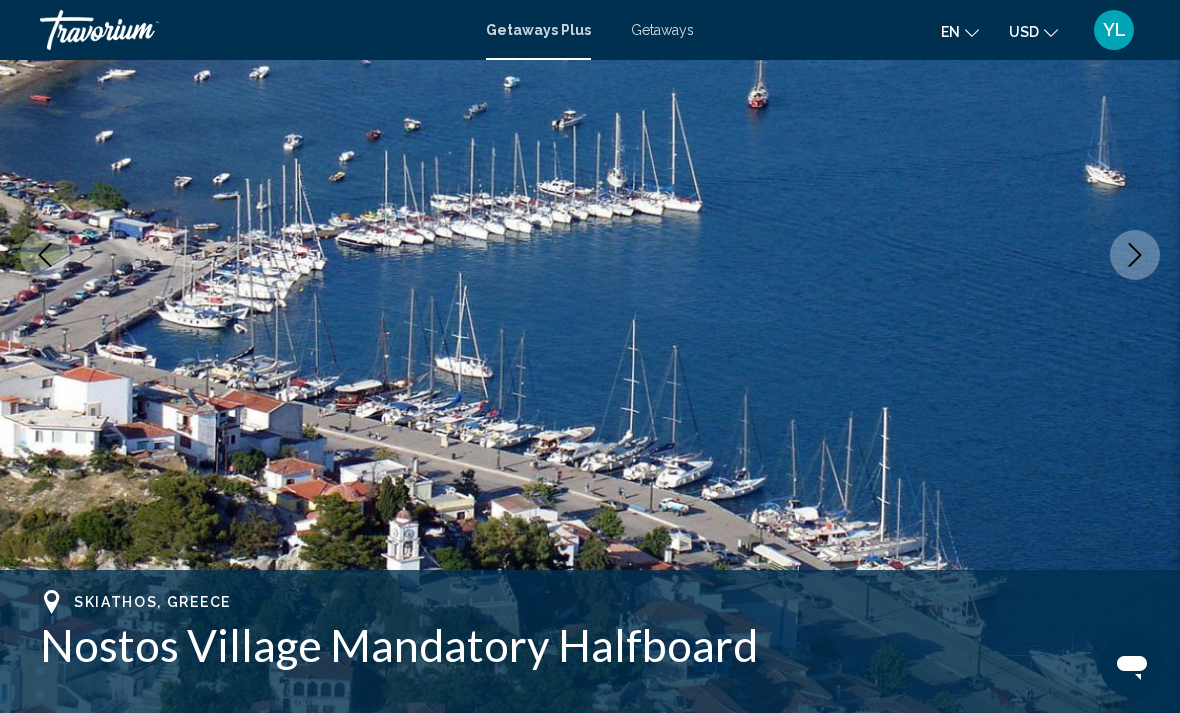 click 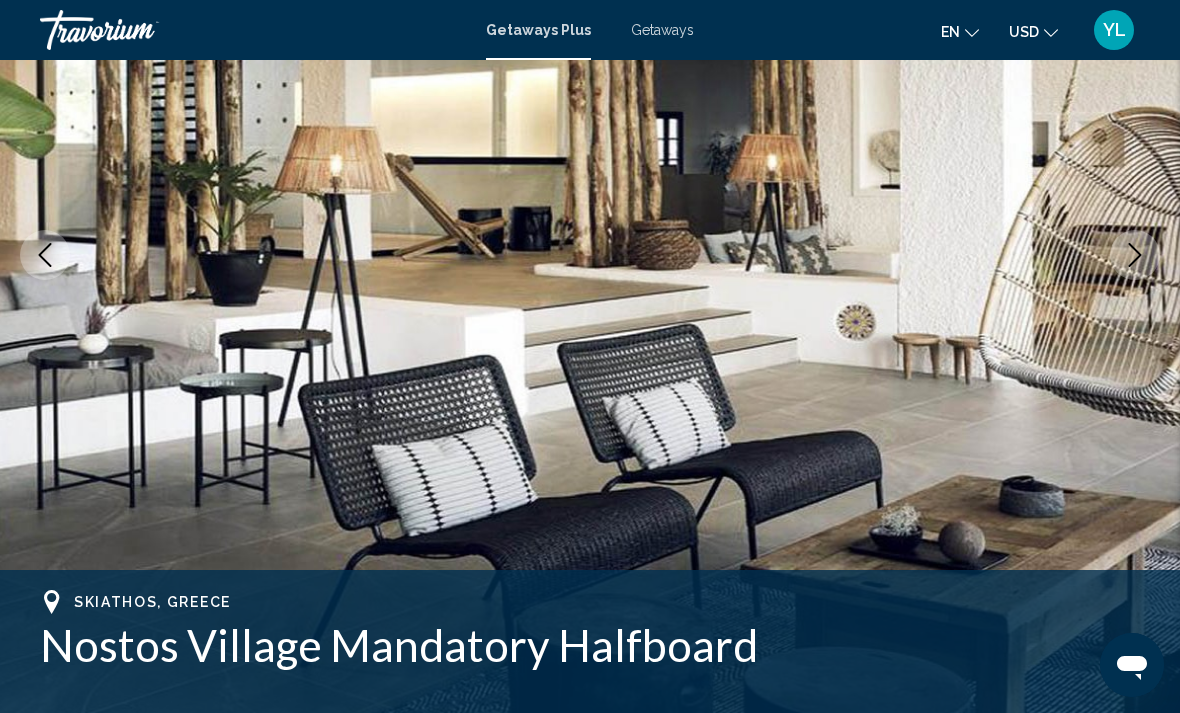 click 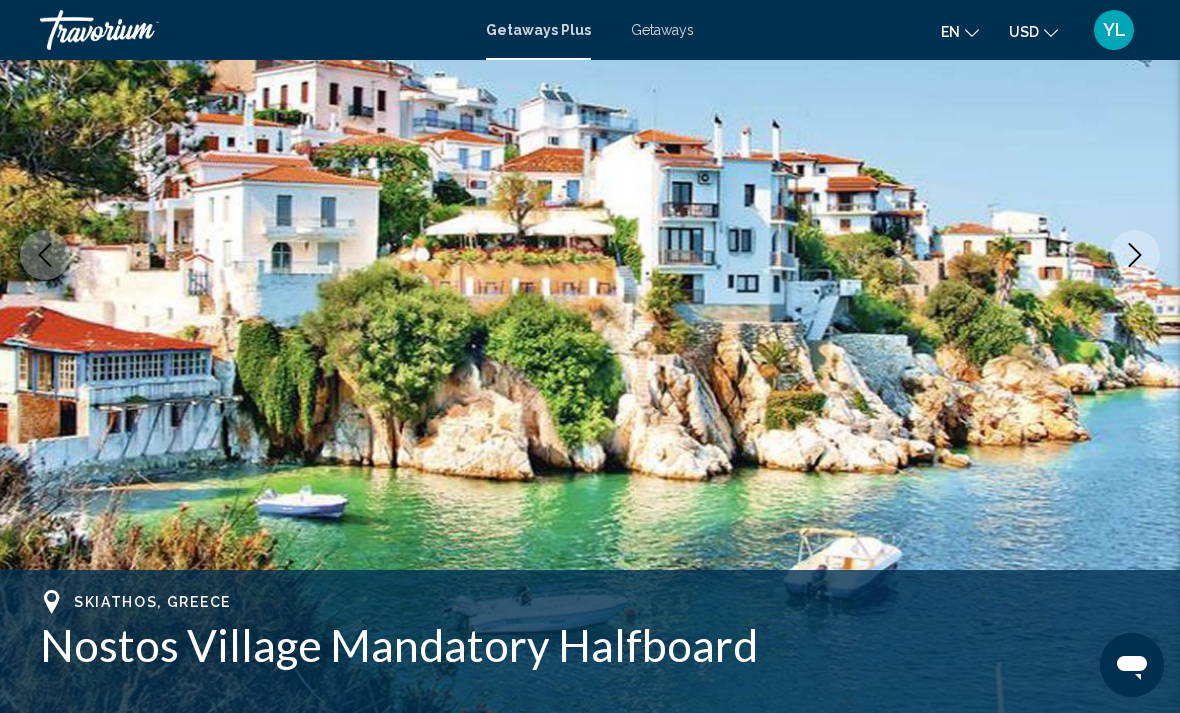 click at bounding box center (1135, 255) 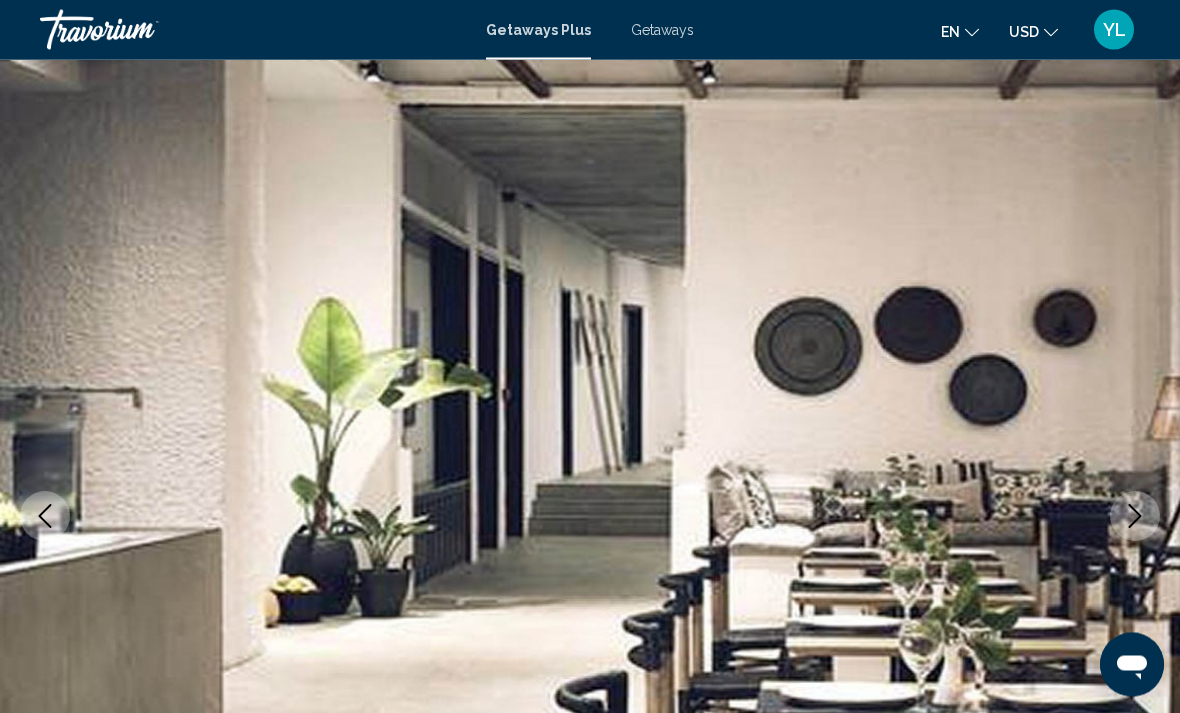 scroll, scrollTop: 0, scrollLeft: 0, axis: both 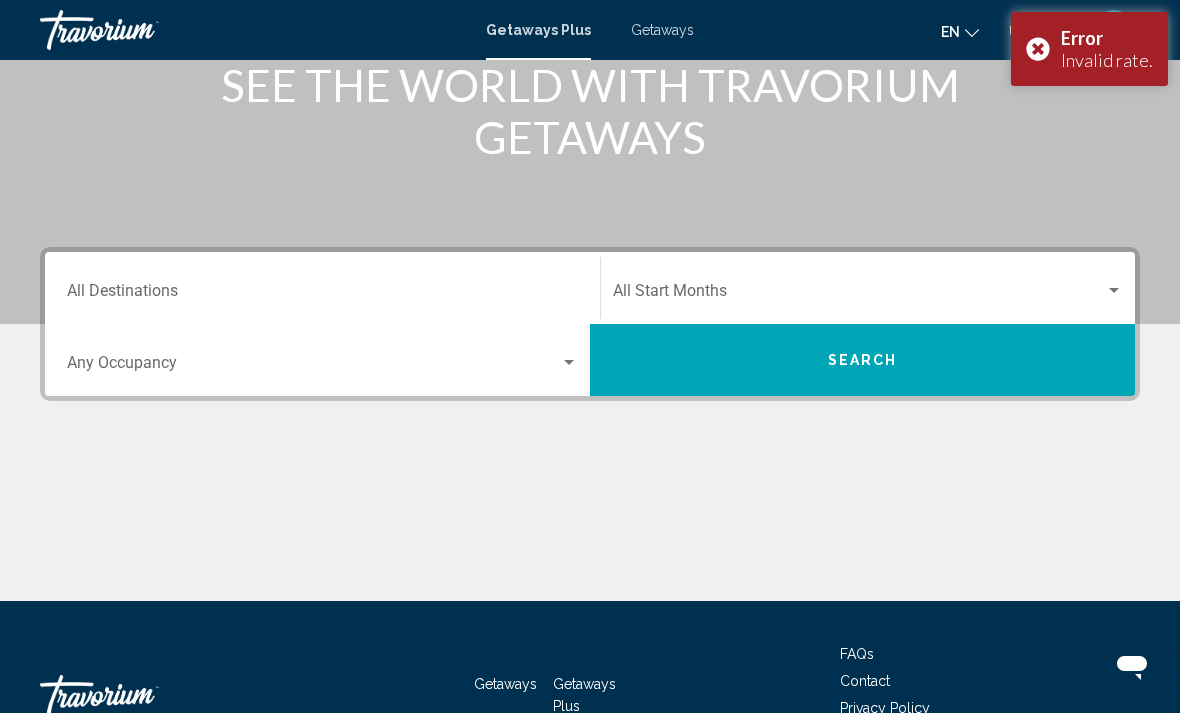 click on "Destination All Destinations" at bounding box center [322, 288] 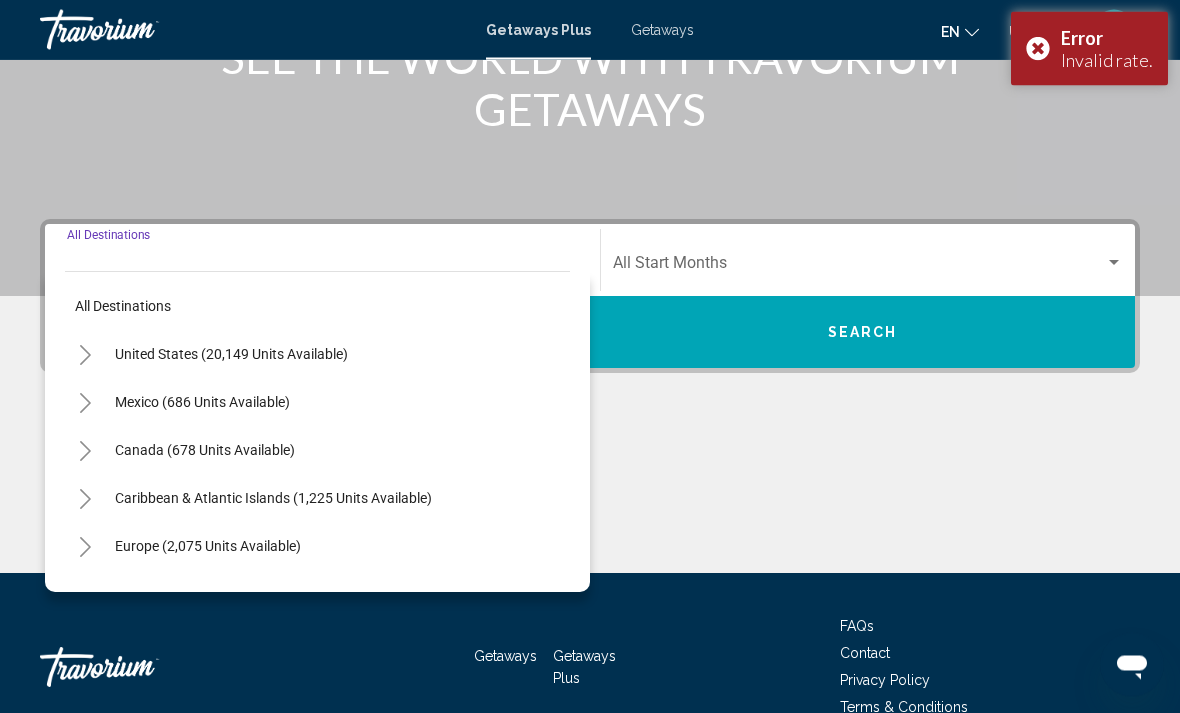 scroll, scrollTop: 345, scrollLeft: 0, axis: vertical 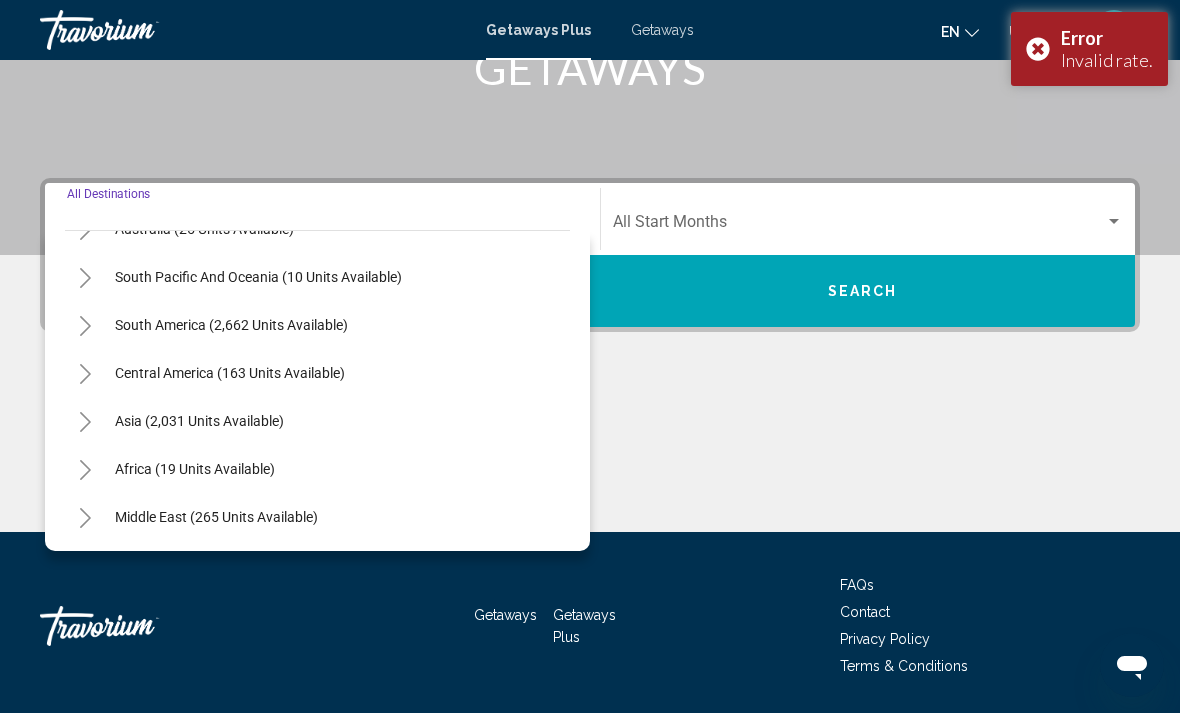 click on "Asia (2,031 units available)" at bounding box center (195, 469) 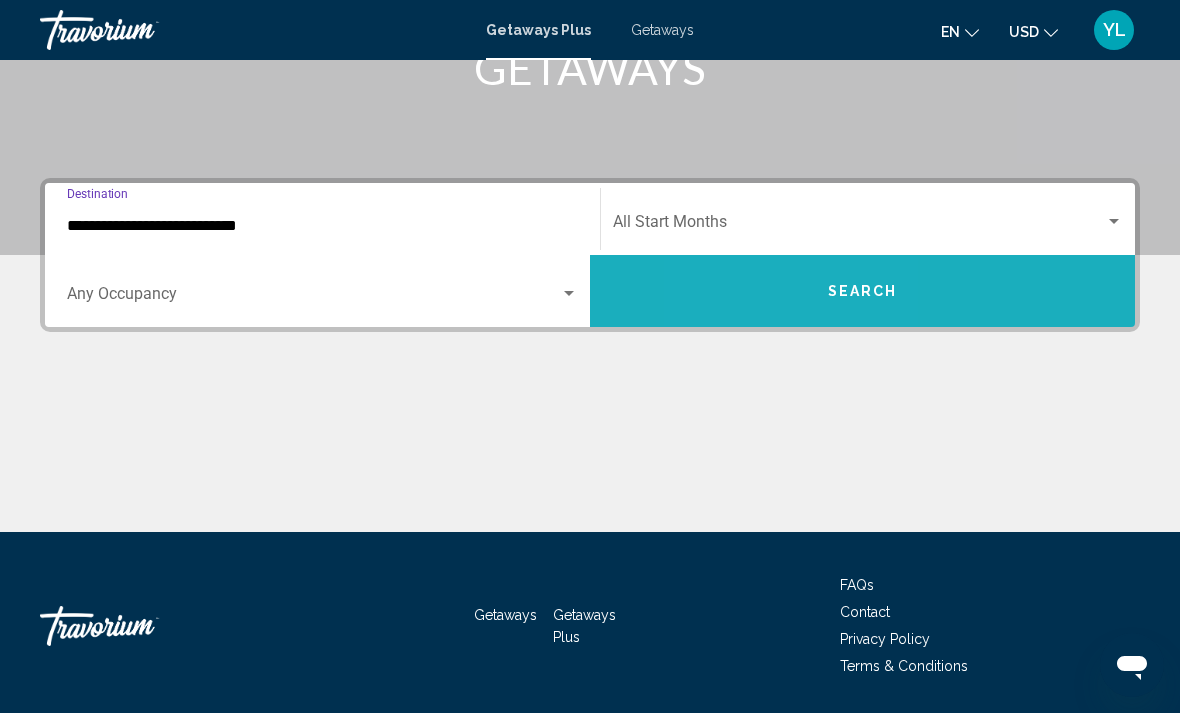 click on "Search" at bounding box center [862, 291] 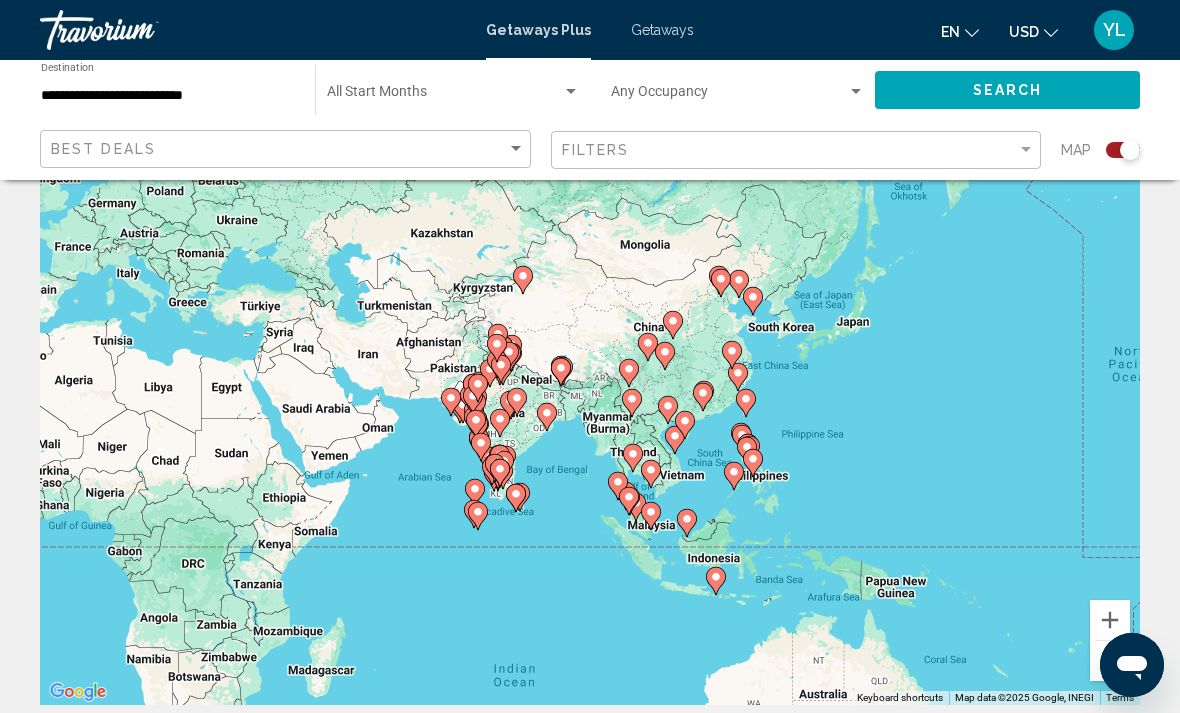 scroll, scrollTop: 129, scrollLeft: 0, axis: vertical 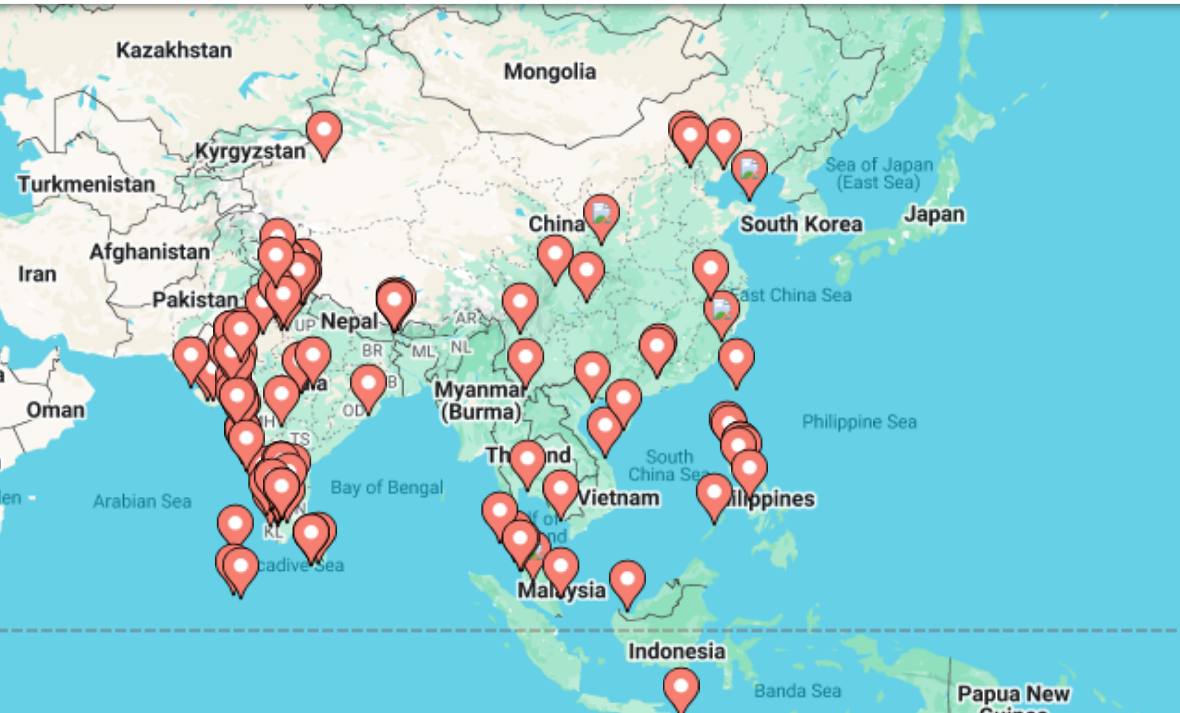 click 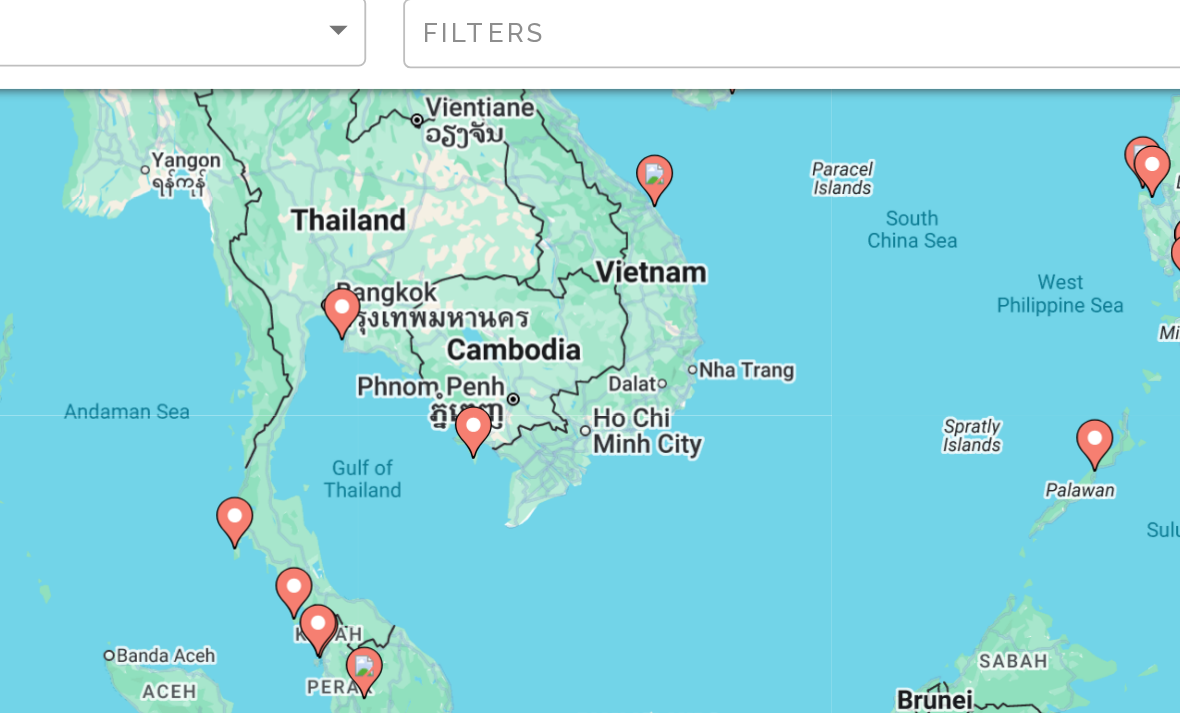 type on "**********" 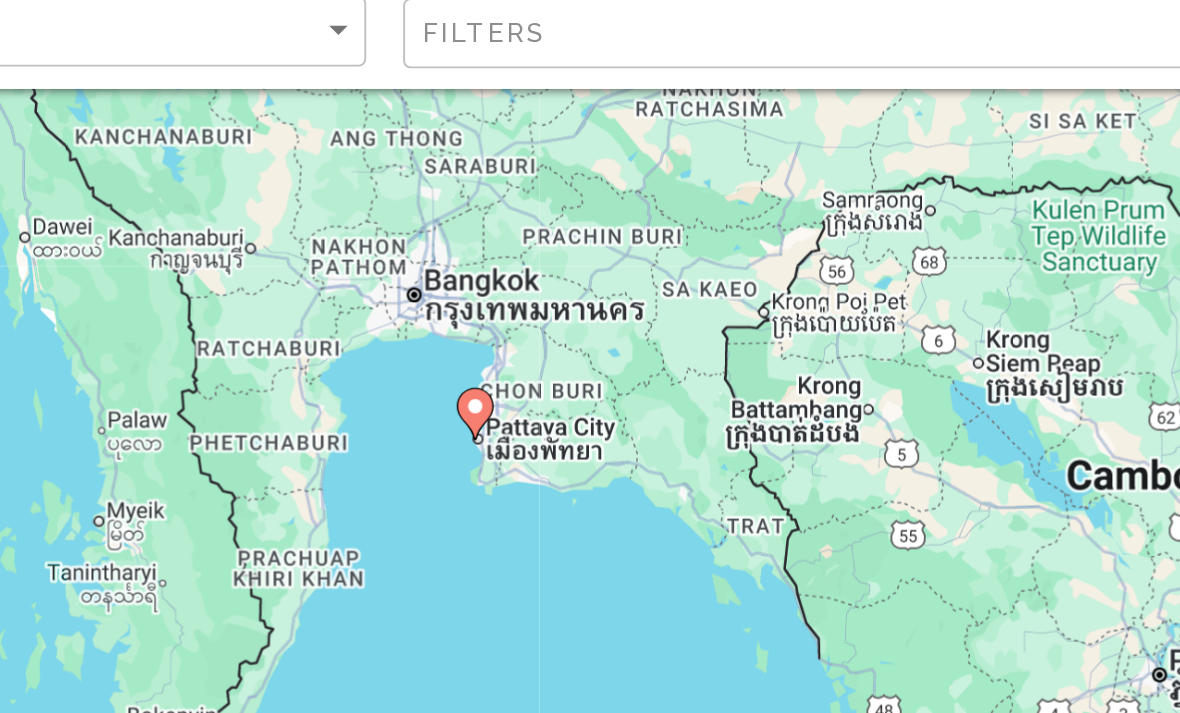 click 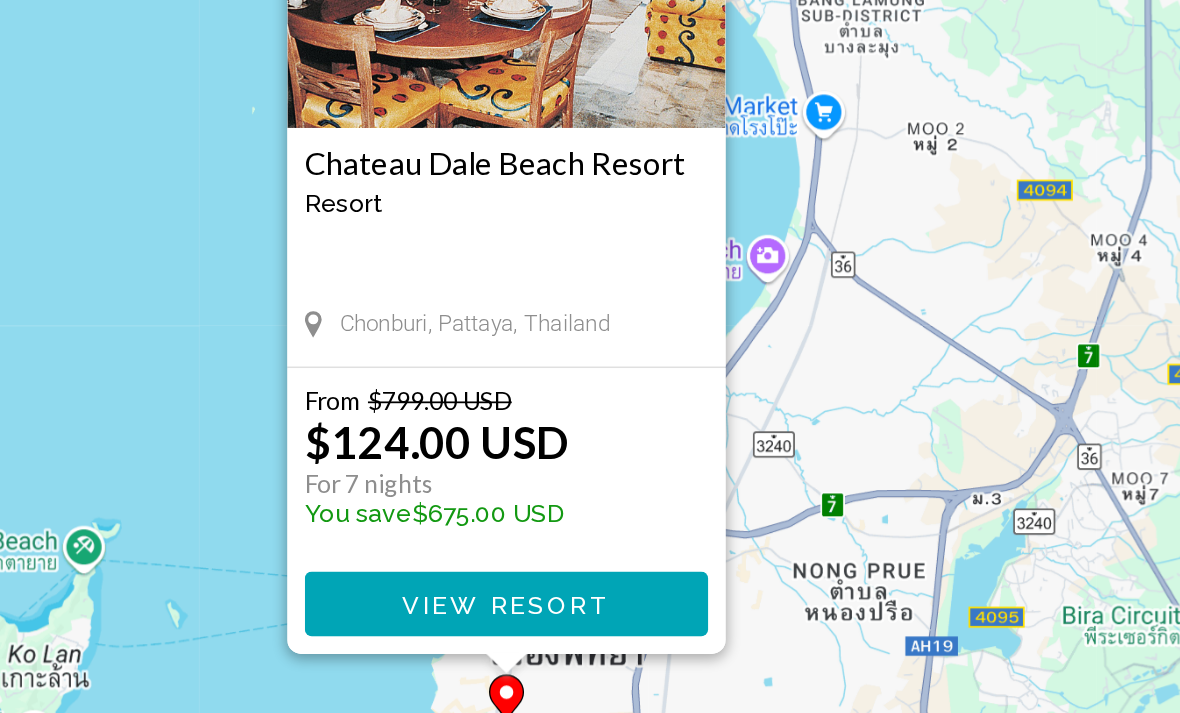 scroll, scrollTop: 90, scrollLeft: 0, axis: vertical 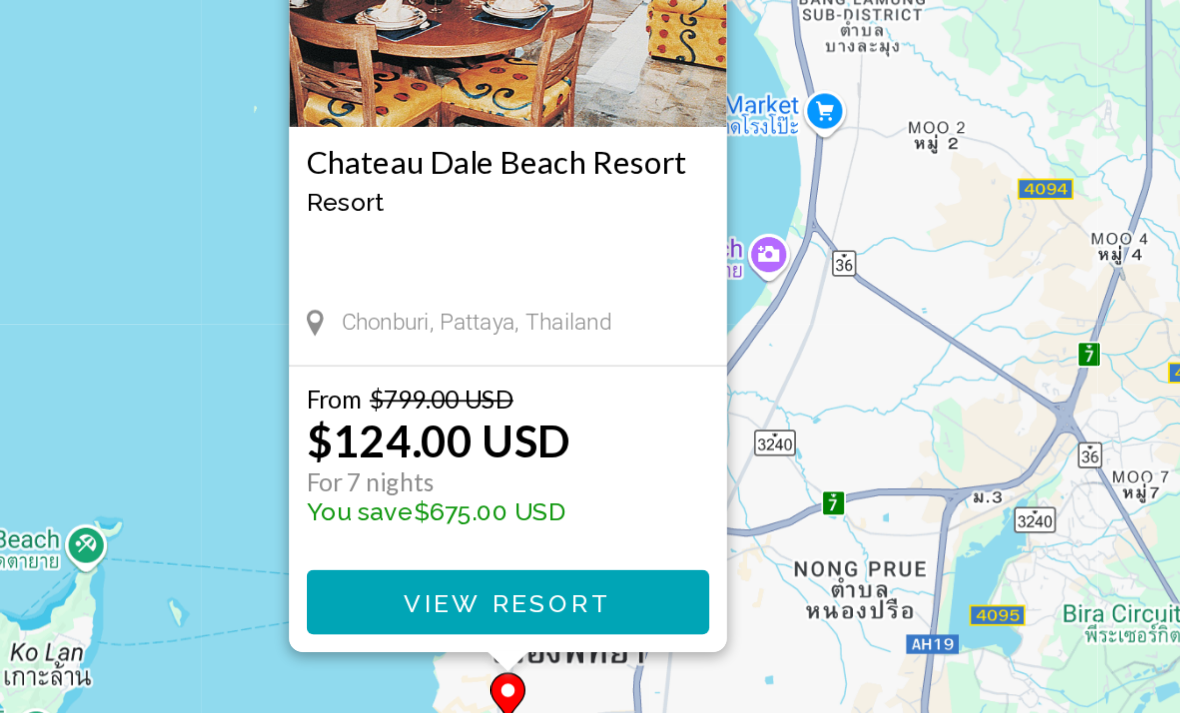 click on "View Resort" at bounding box center (589, 612) 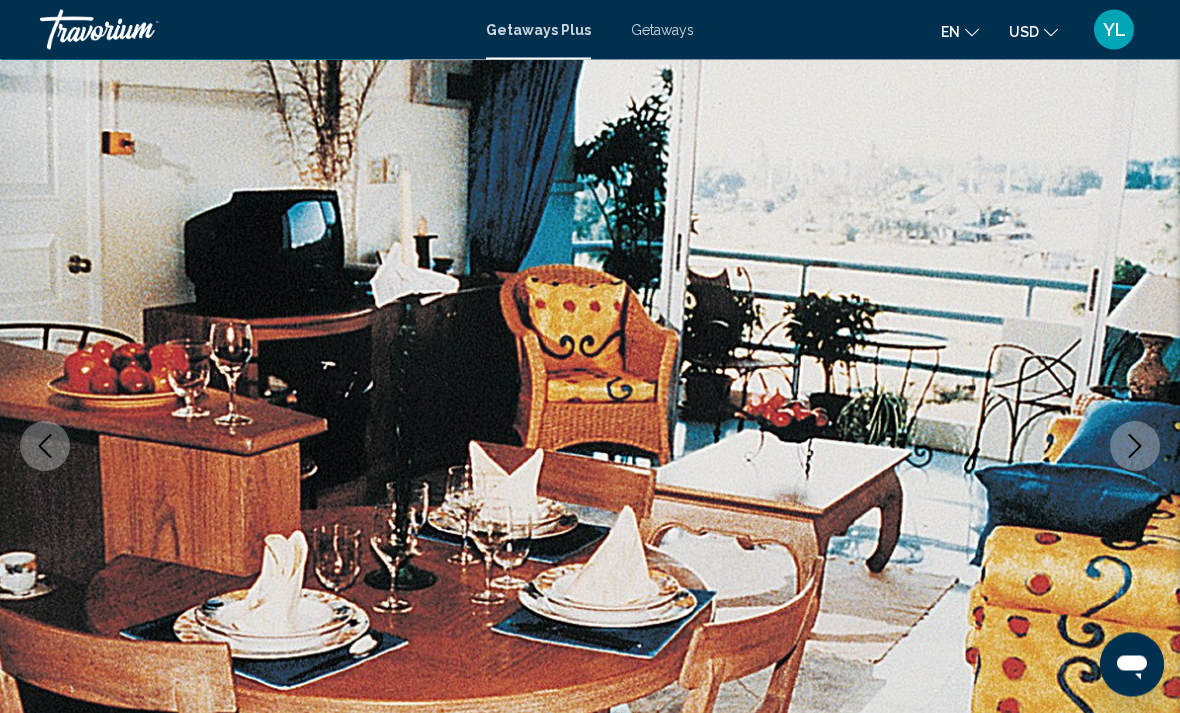 scroll, scrollTop: 92, scrollLeft: 0, axis: vertical 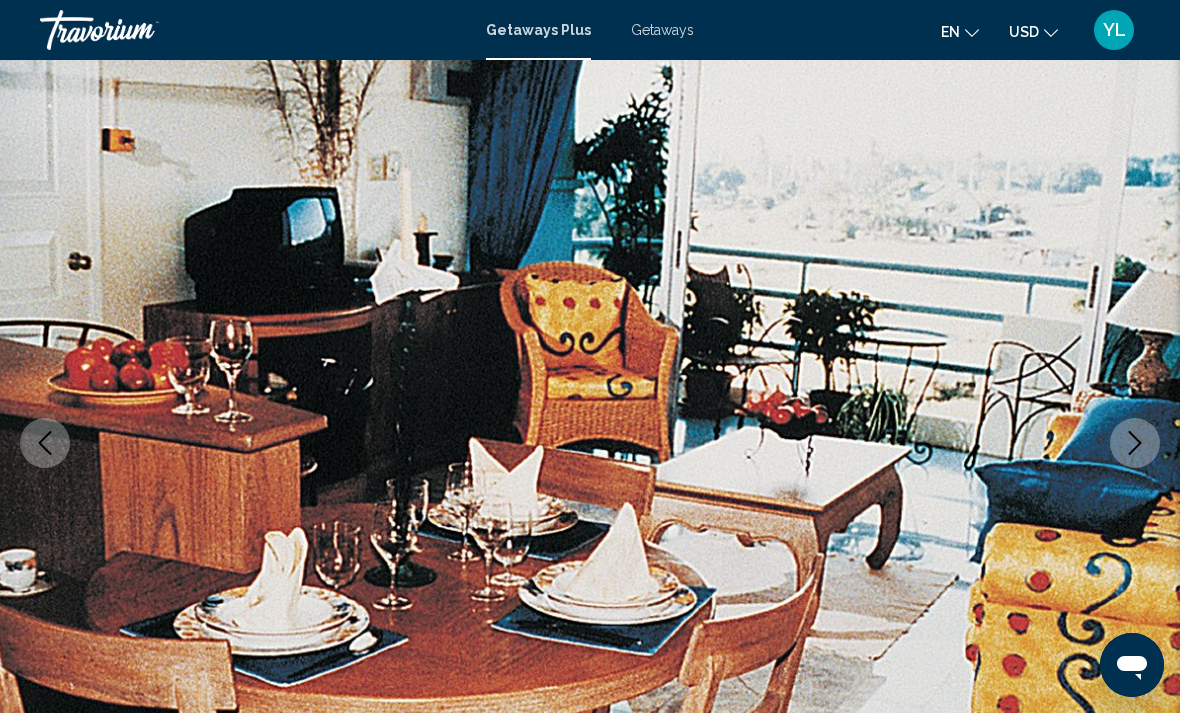 click at bounding box center [1135, 443] 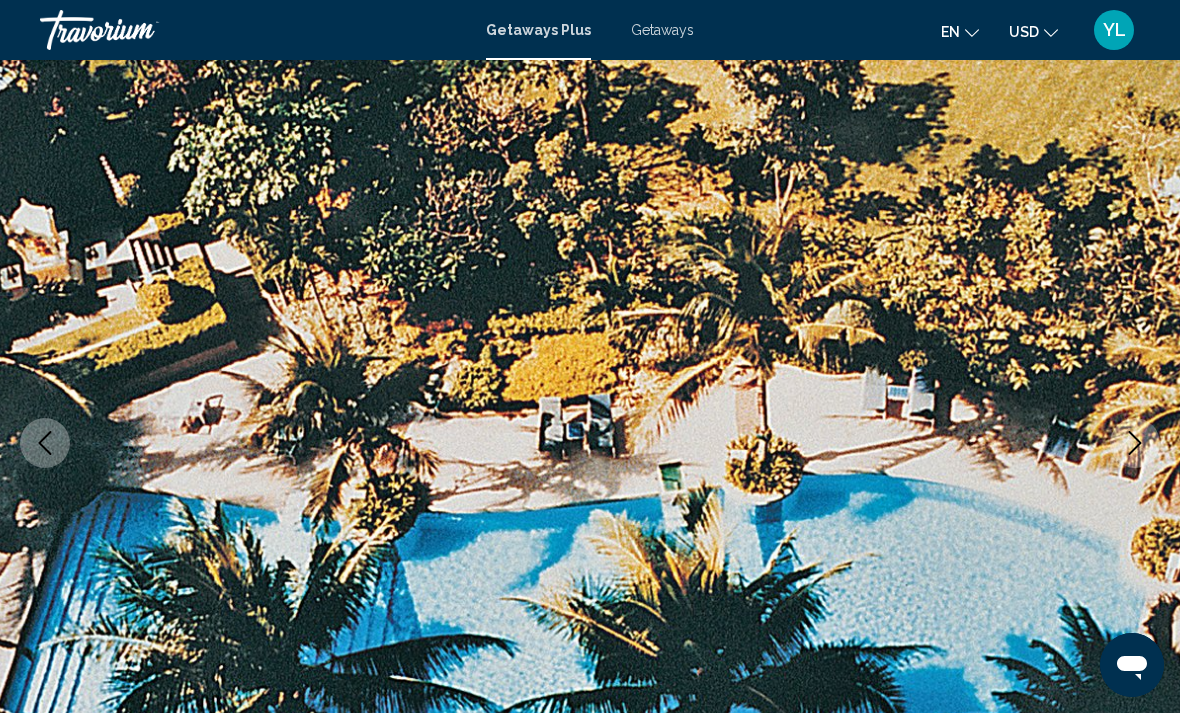 click 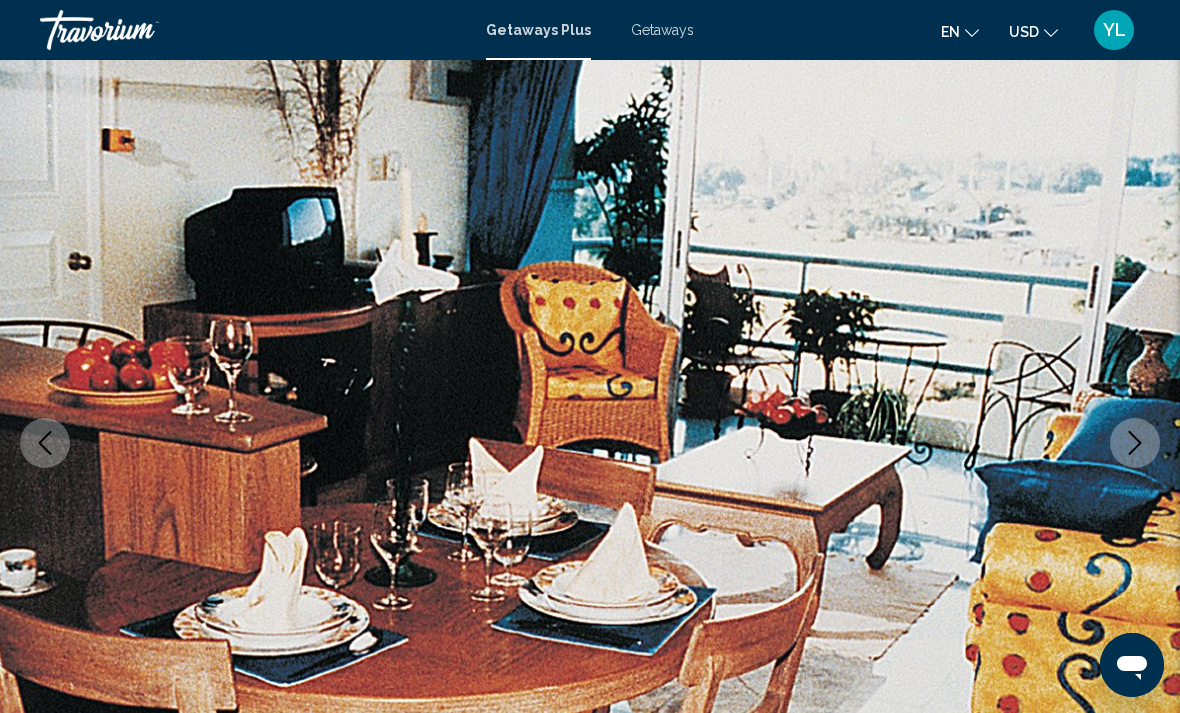 click 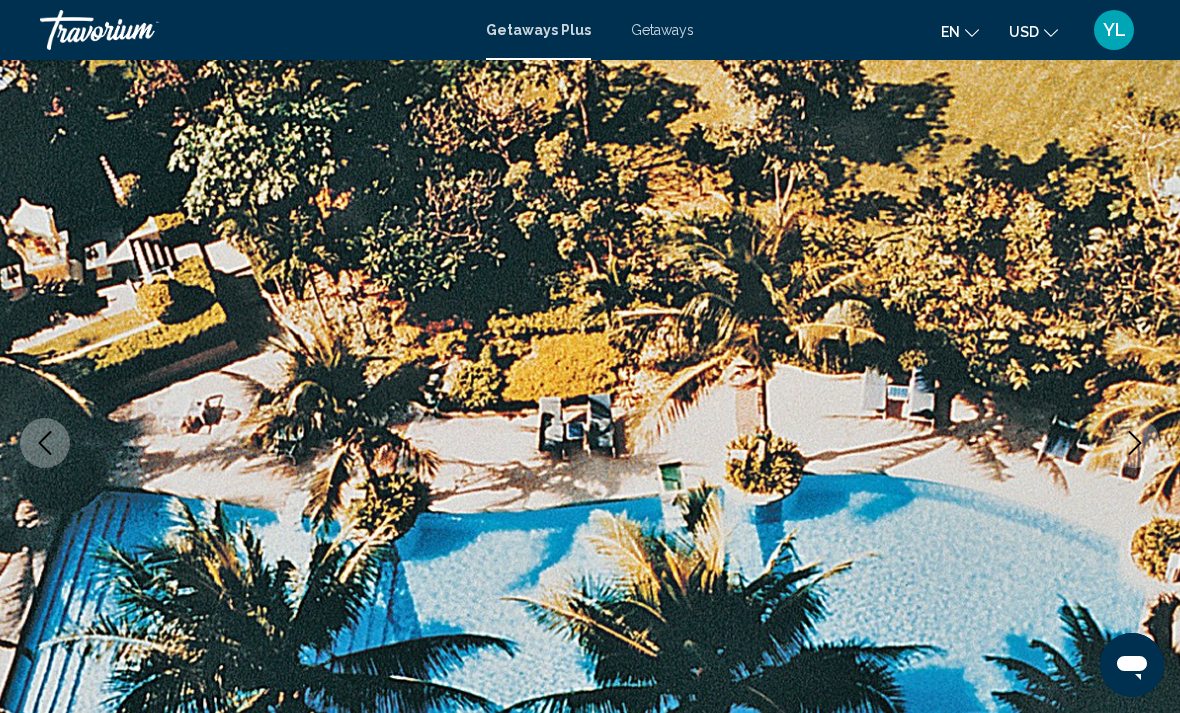 click 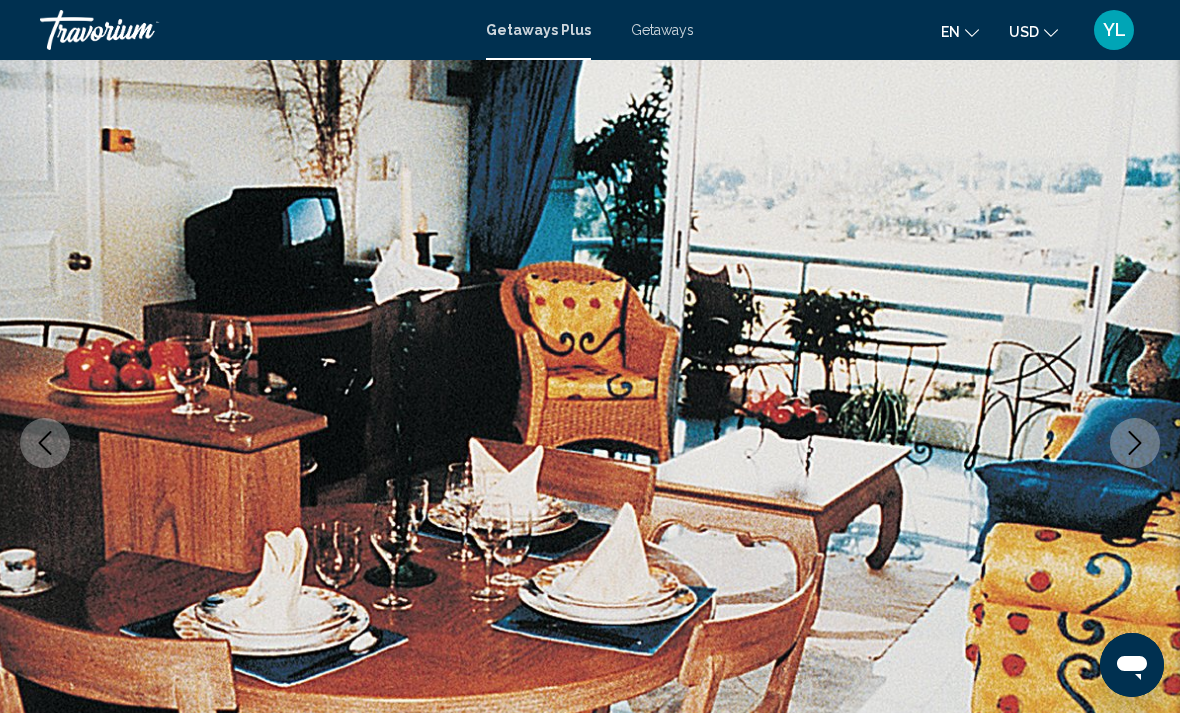 click 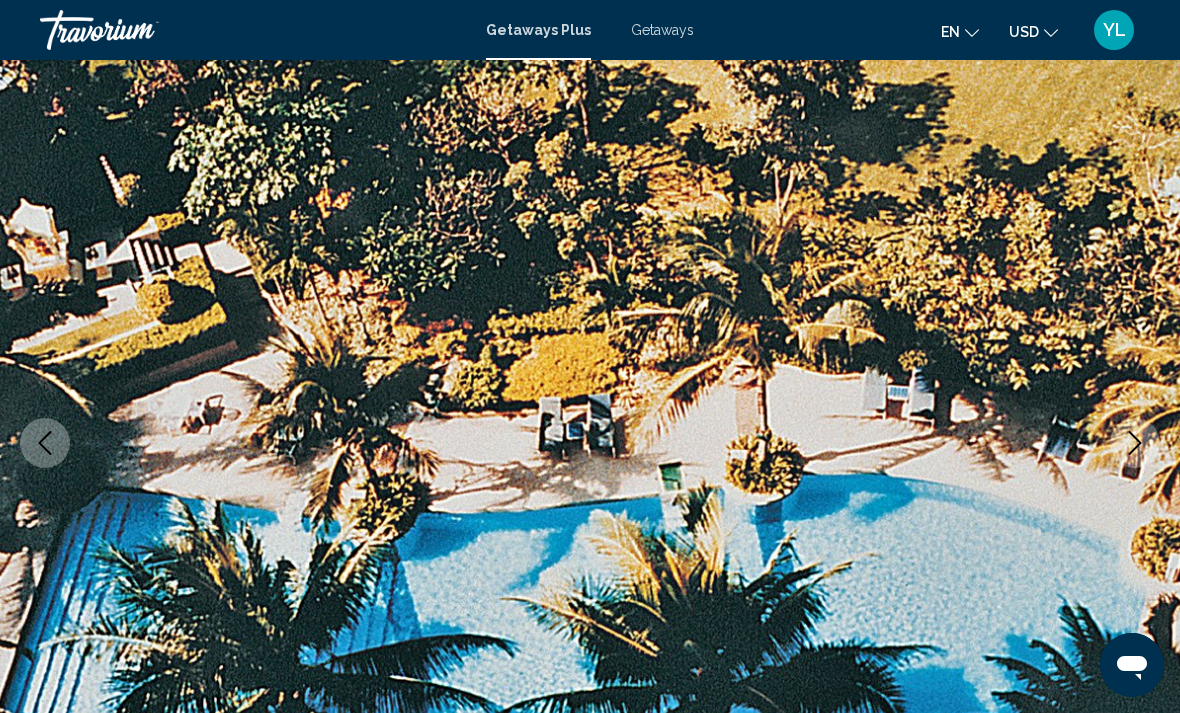 click at bounding box center (590, 443) 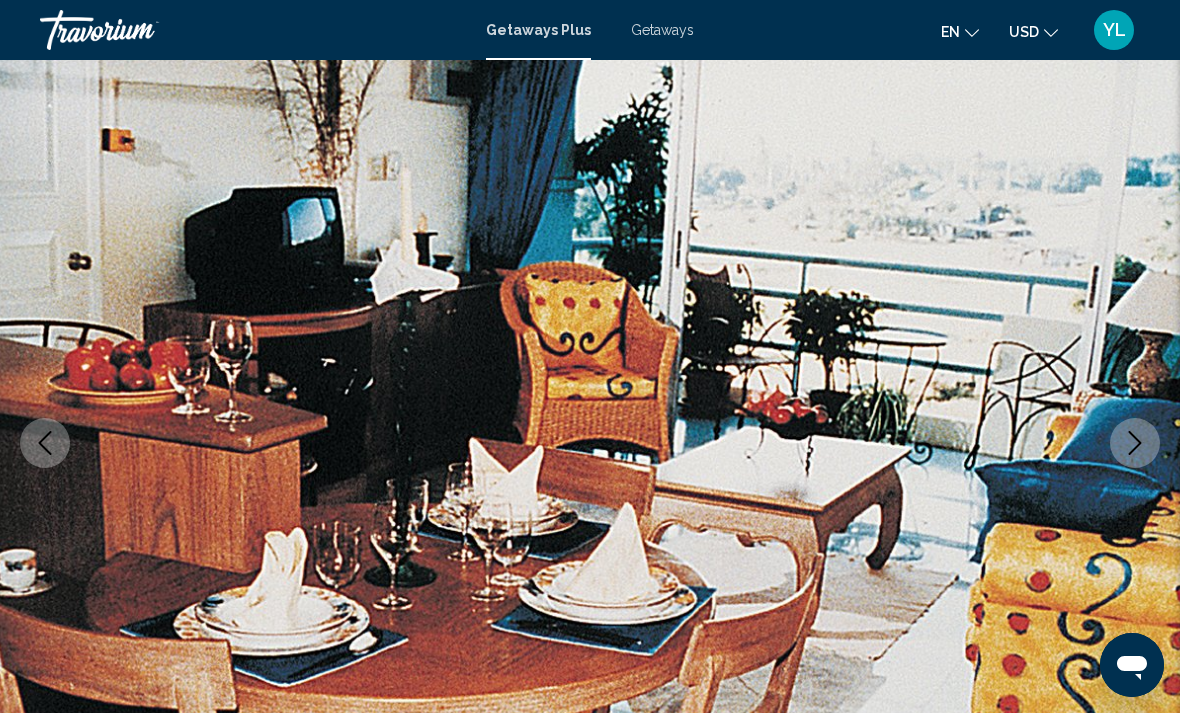 click at bounding box center (1135, 443) 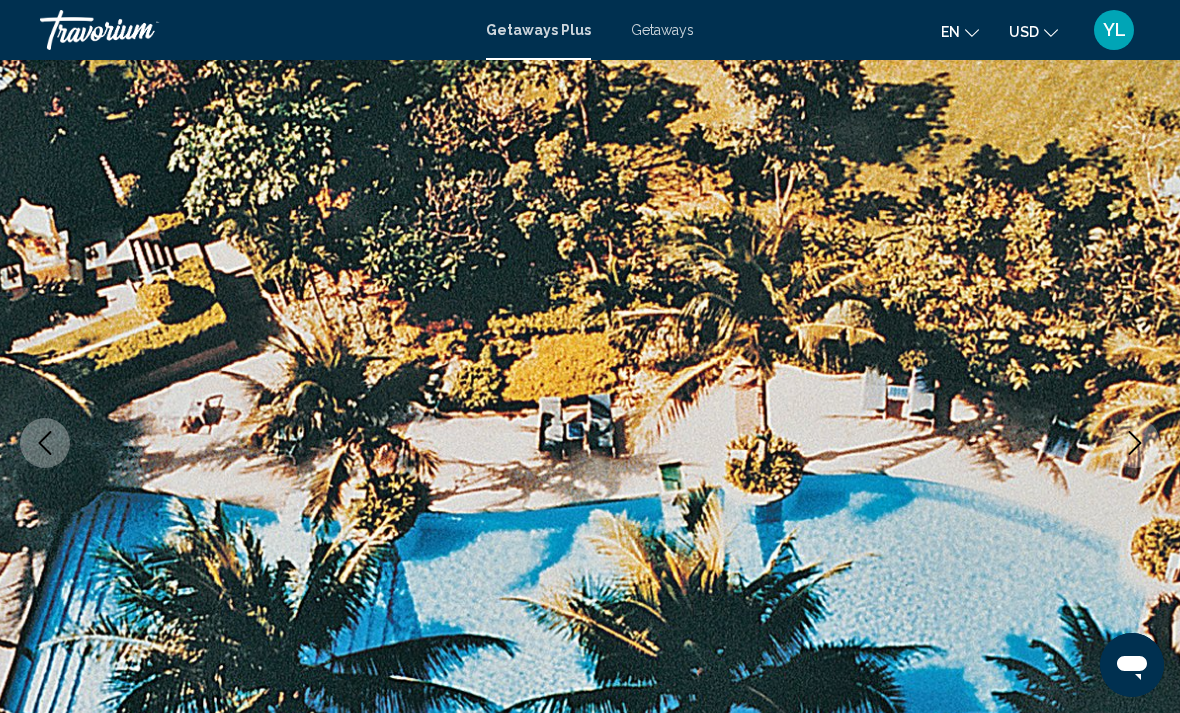click at bounding box center [590, 443] 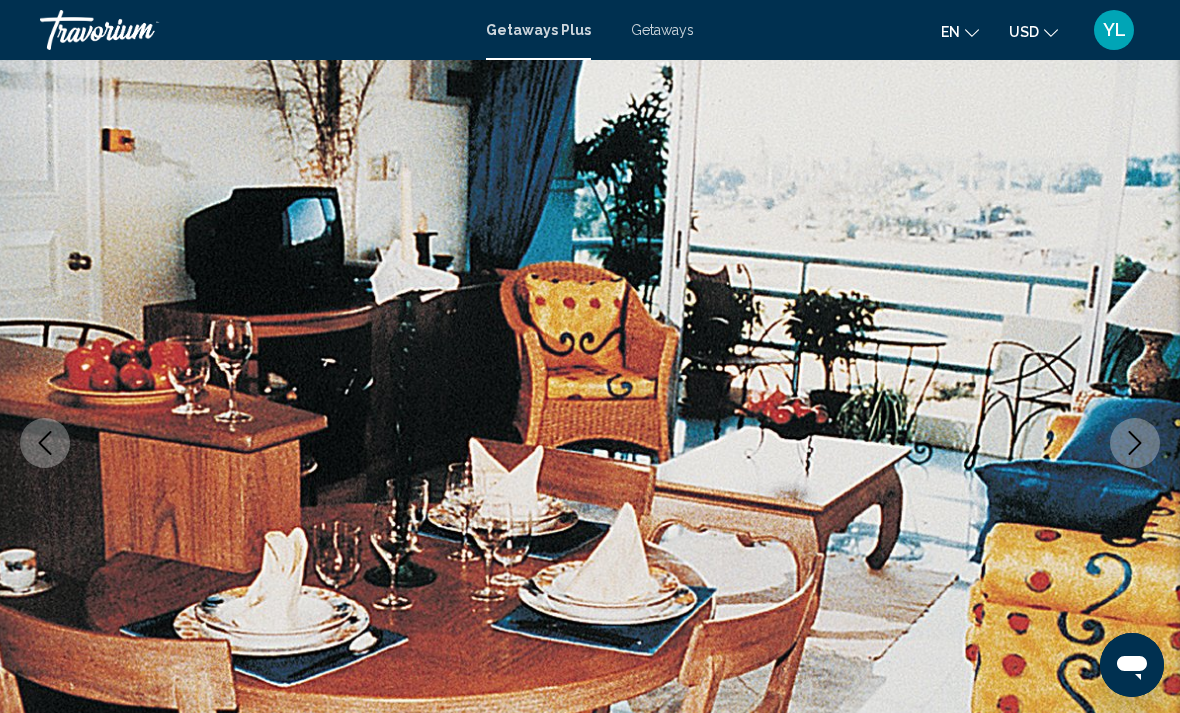 click at bounding box center (590, 443) 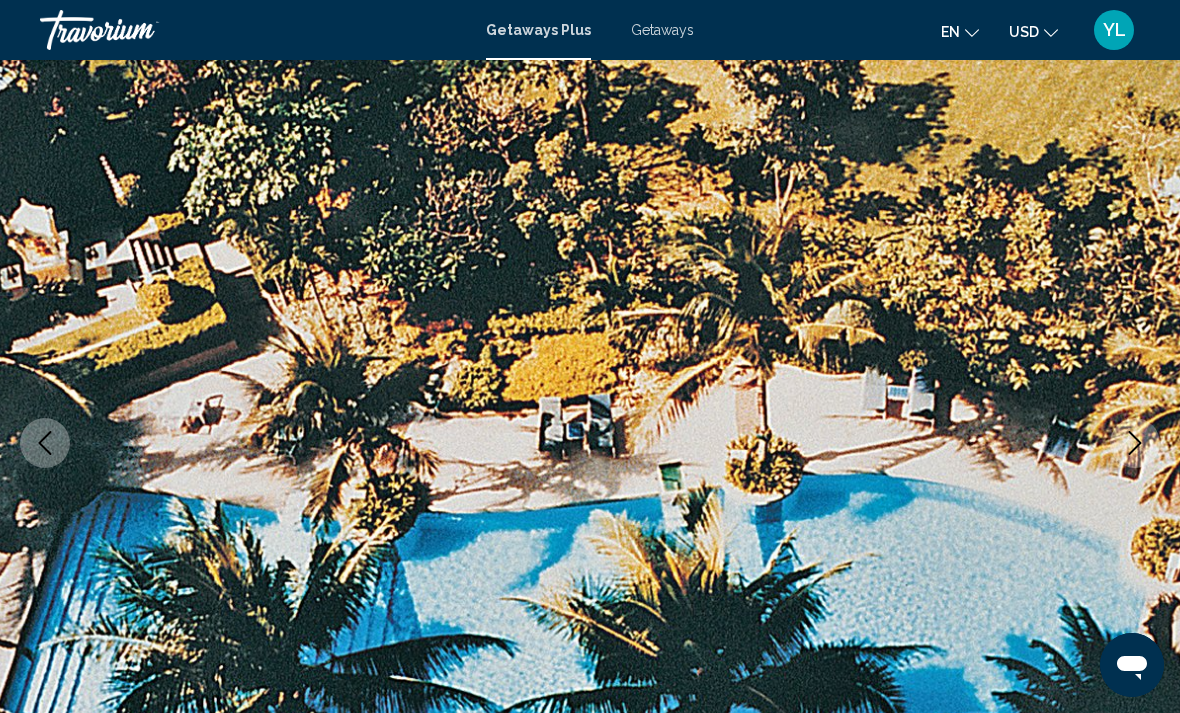 click at bounding box center (590, 443) 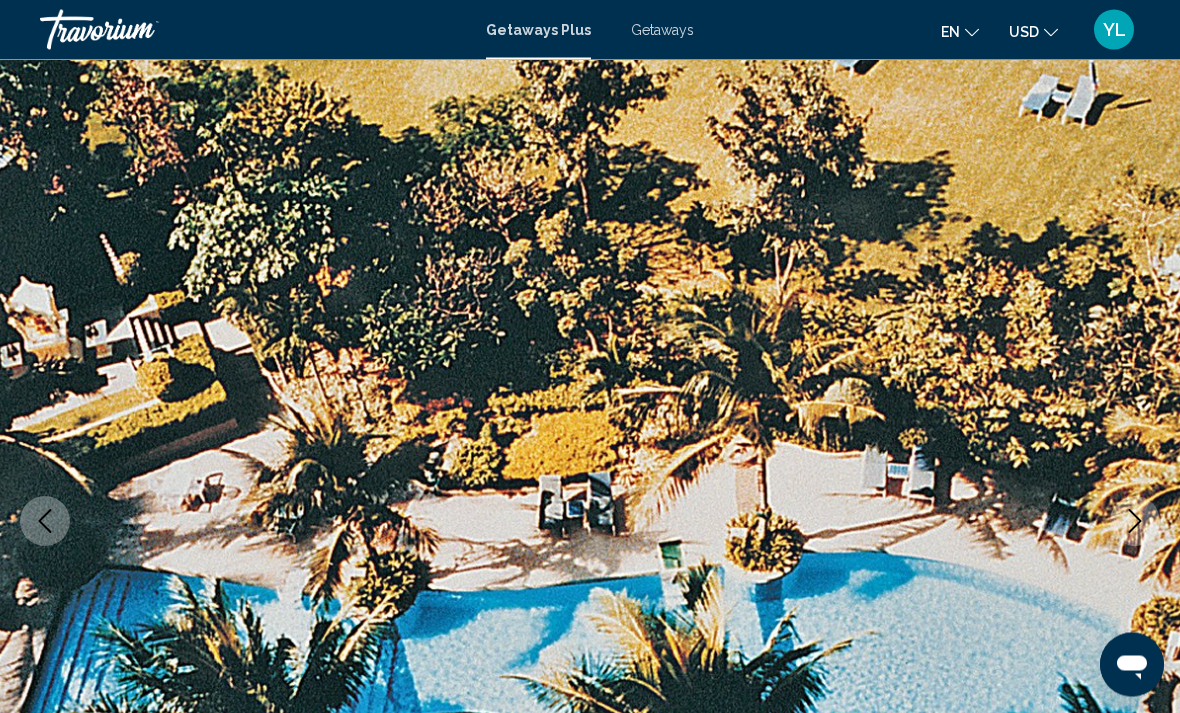 scroll, scrollTop: 0, scrollLeft: 0, axis: both 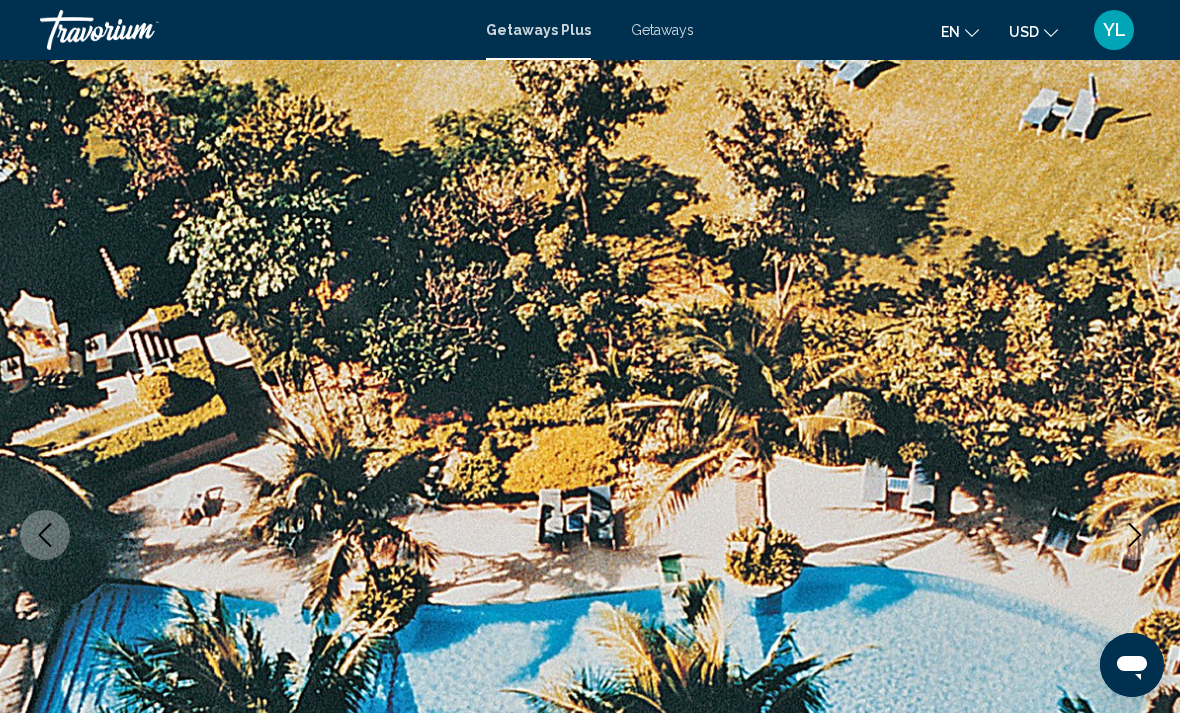 click on "Getaways Plus" at bounding box center (538, 30) 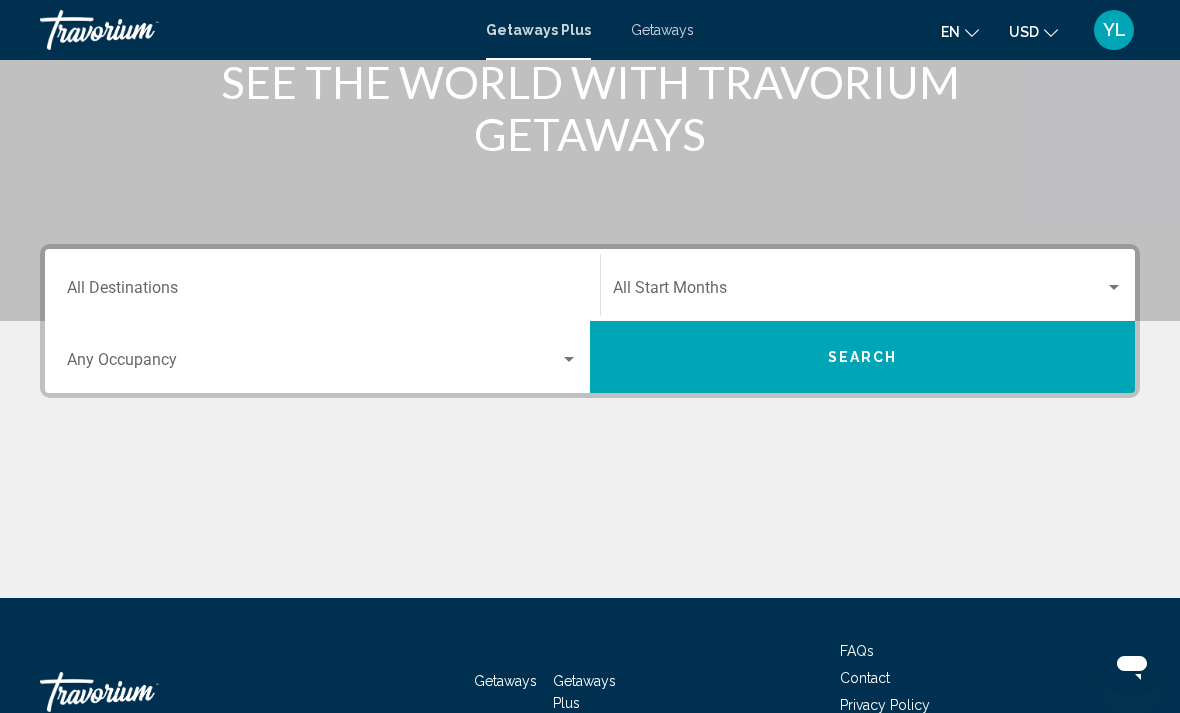 scroll, scrollTop: 278, scrollLeft: 0, axis: vertical 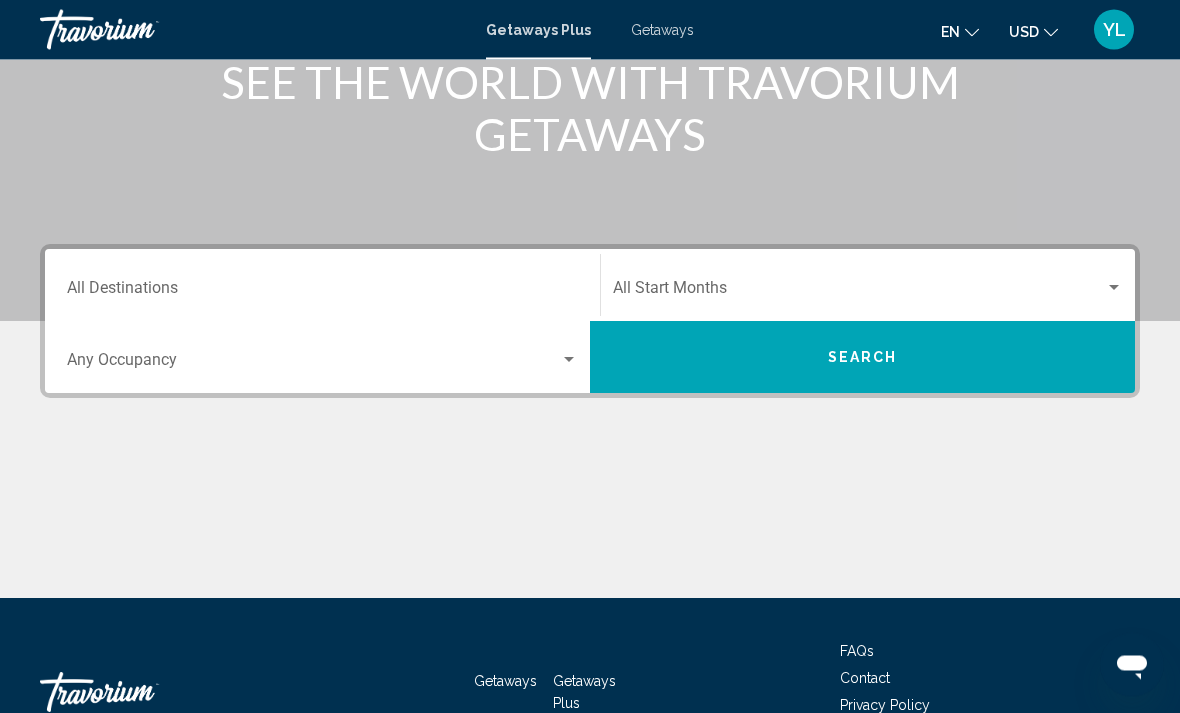 click on "Destination All Destinations" at bounding box center [322, 293] 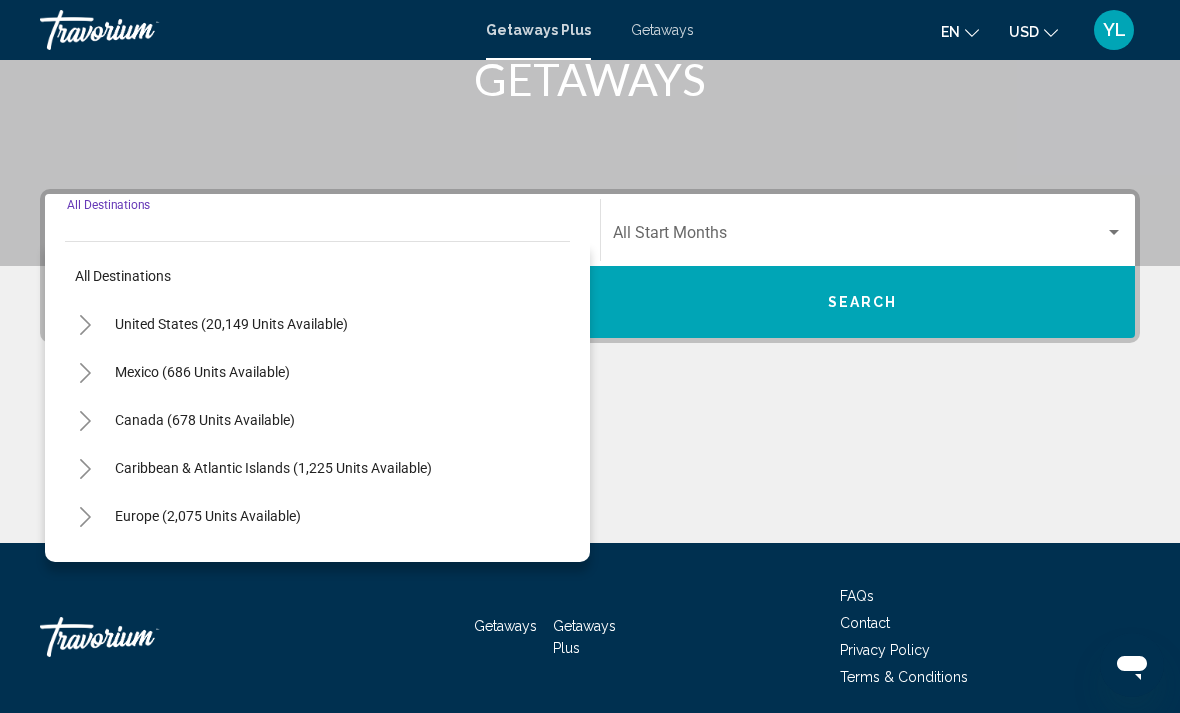 scroll, scrollTop: 345, scrollLeft: 0, axis: vertical 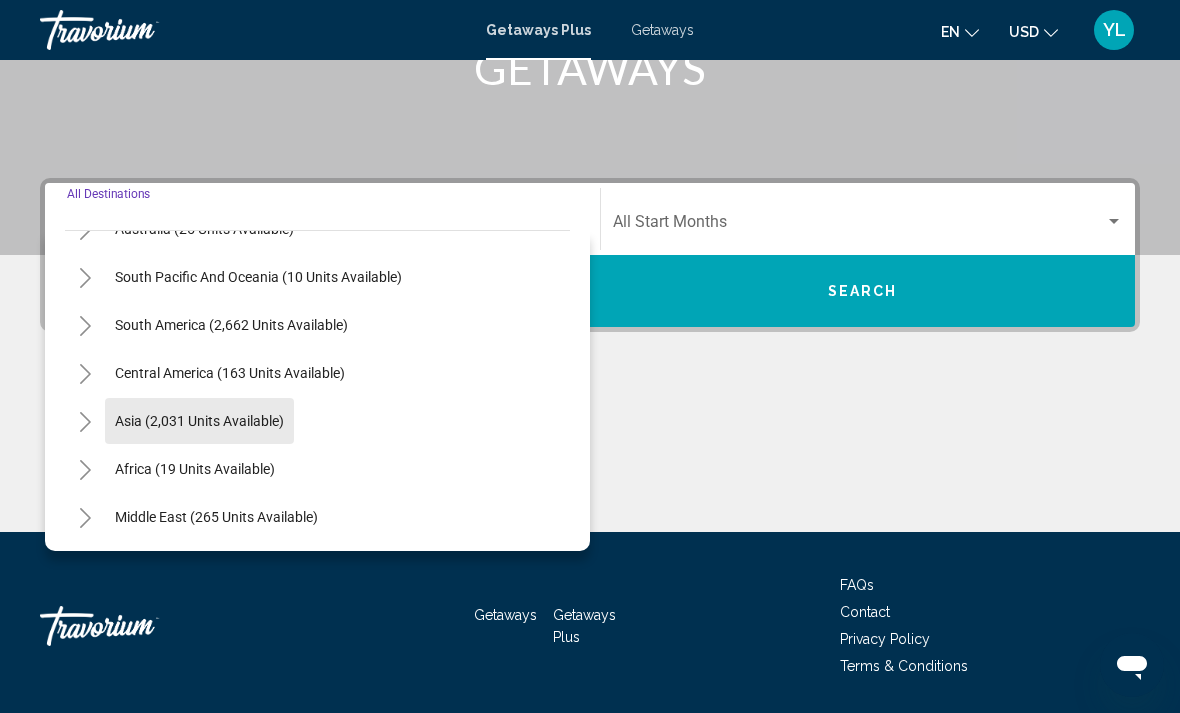 click on "Asia (2,031 units available)" at bounding box center [195, 469] 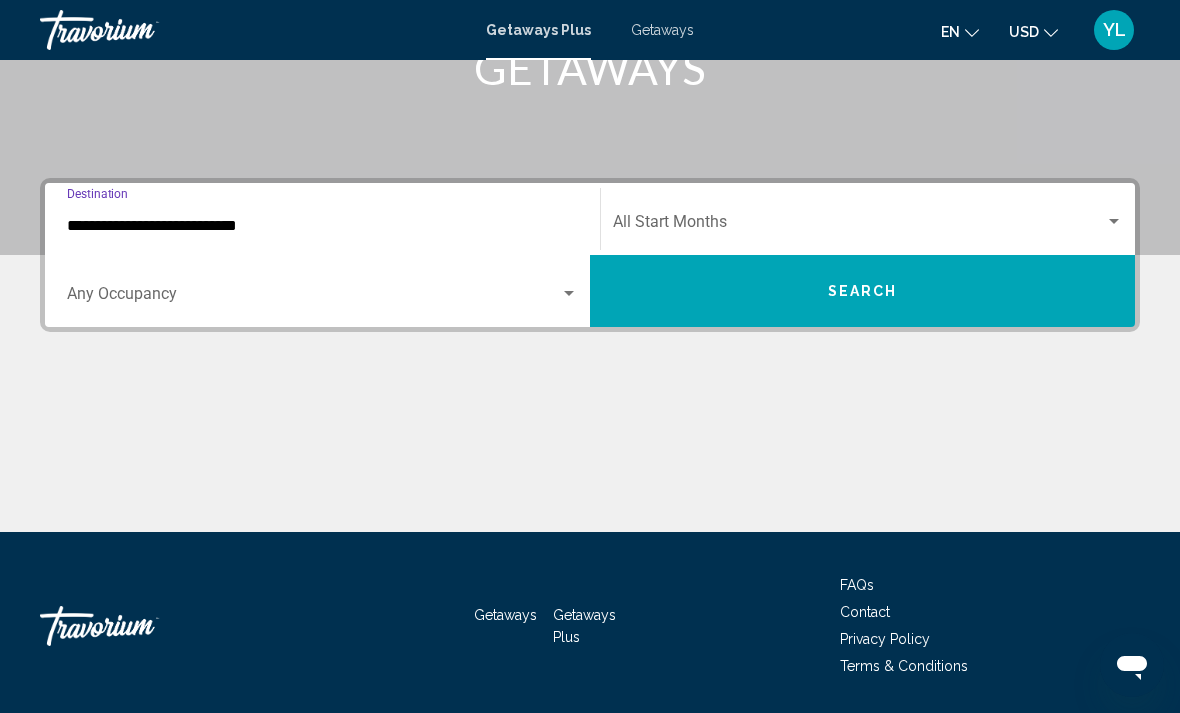 click on "Search" at bounding box center (862, 291) 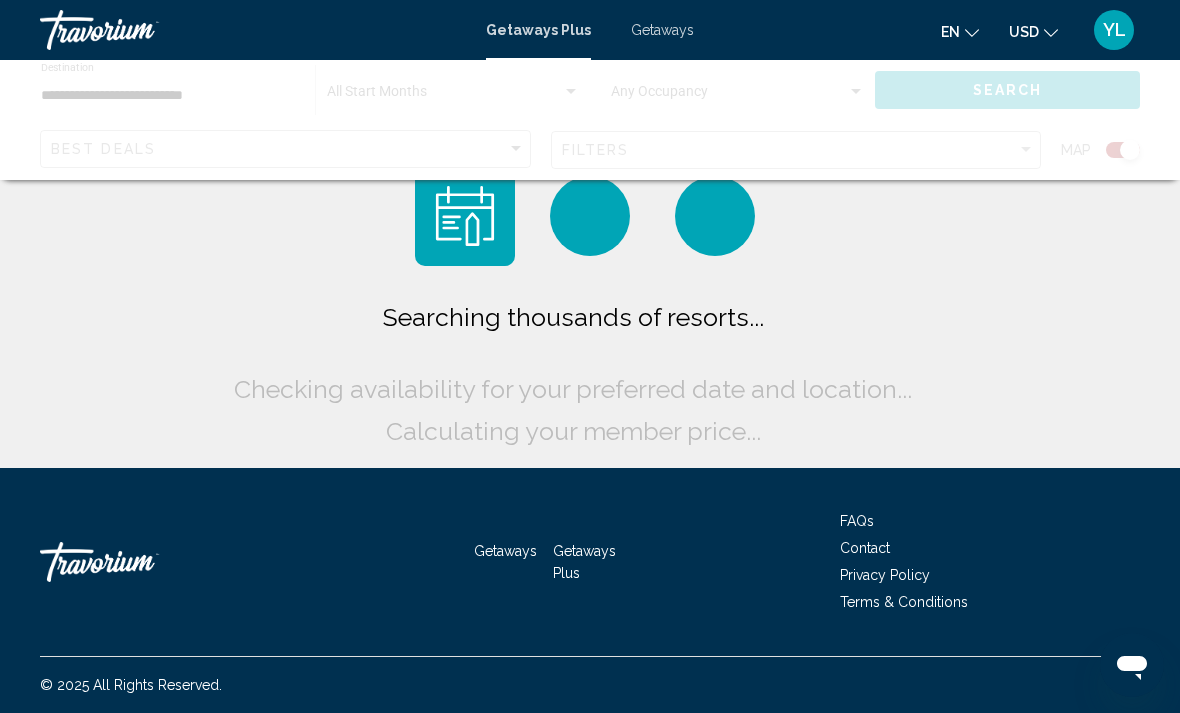 scroll, scrollTop: 0, scrollLeft: 0, axis: both 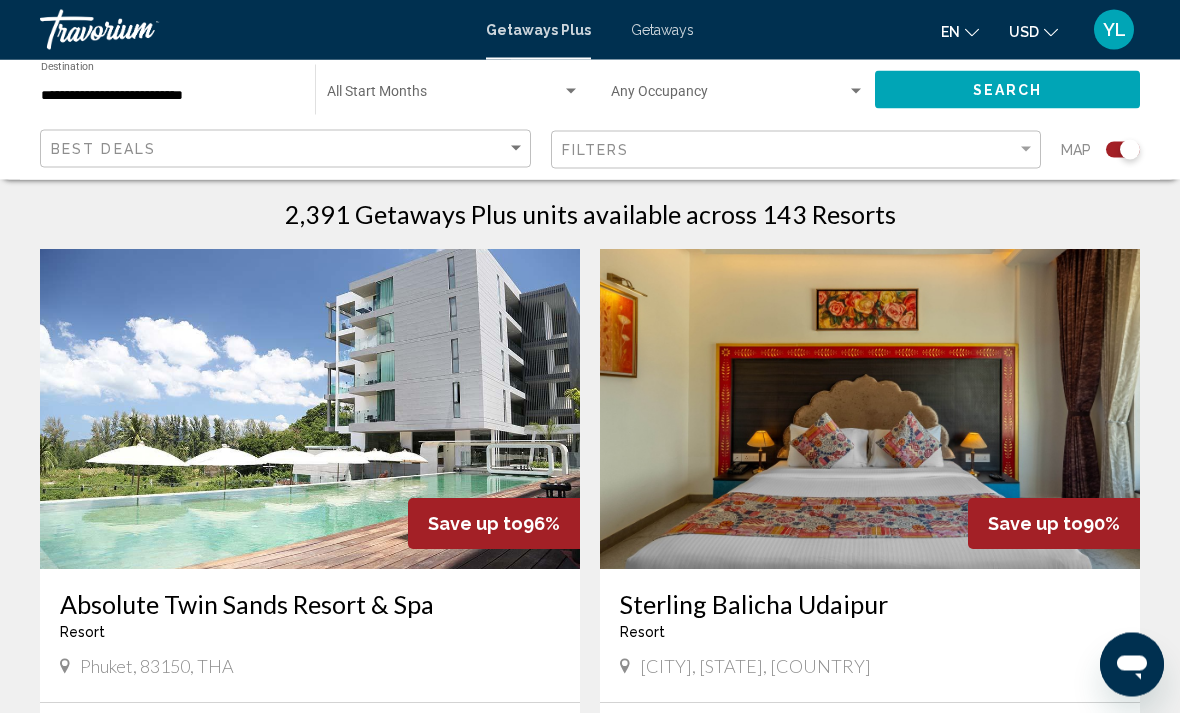 click at bounding box center [310, 410] 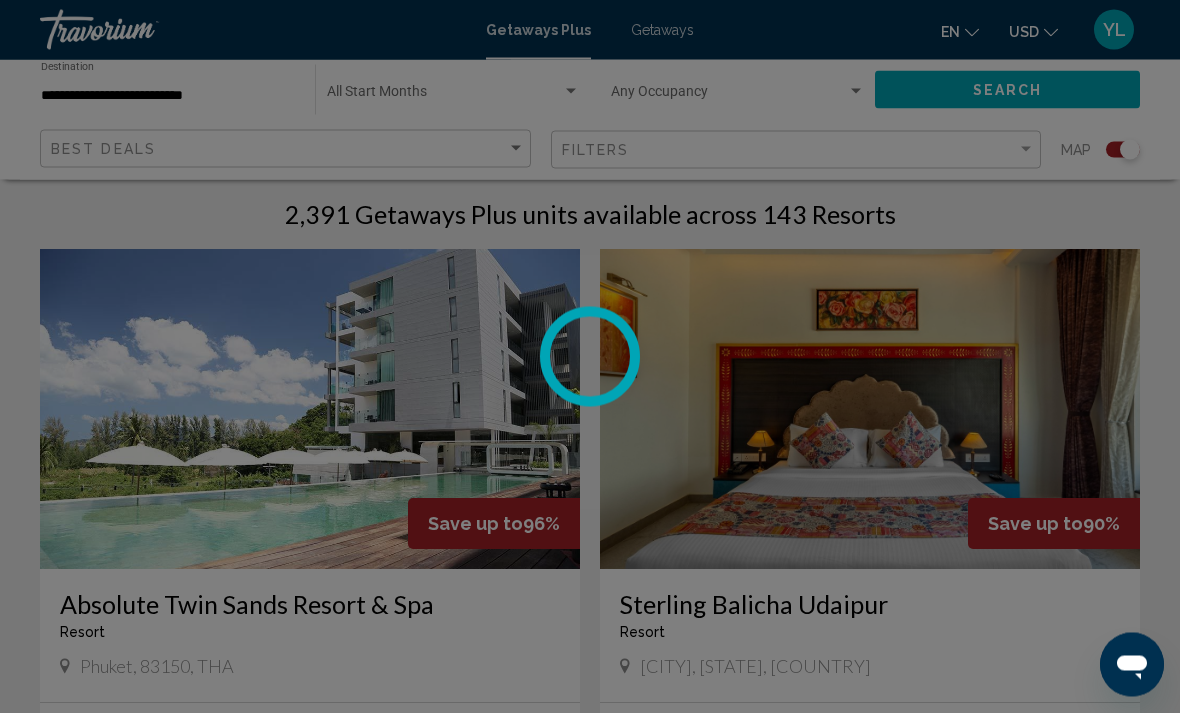 scroll, scrollTop: 641, scrollLeft: 0, axis: vertical 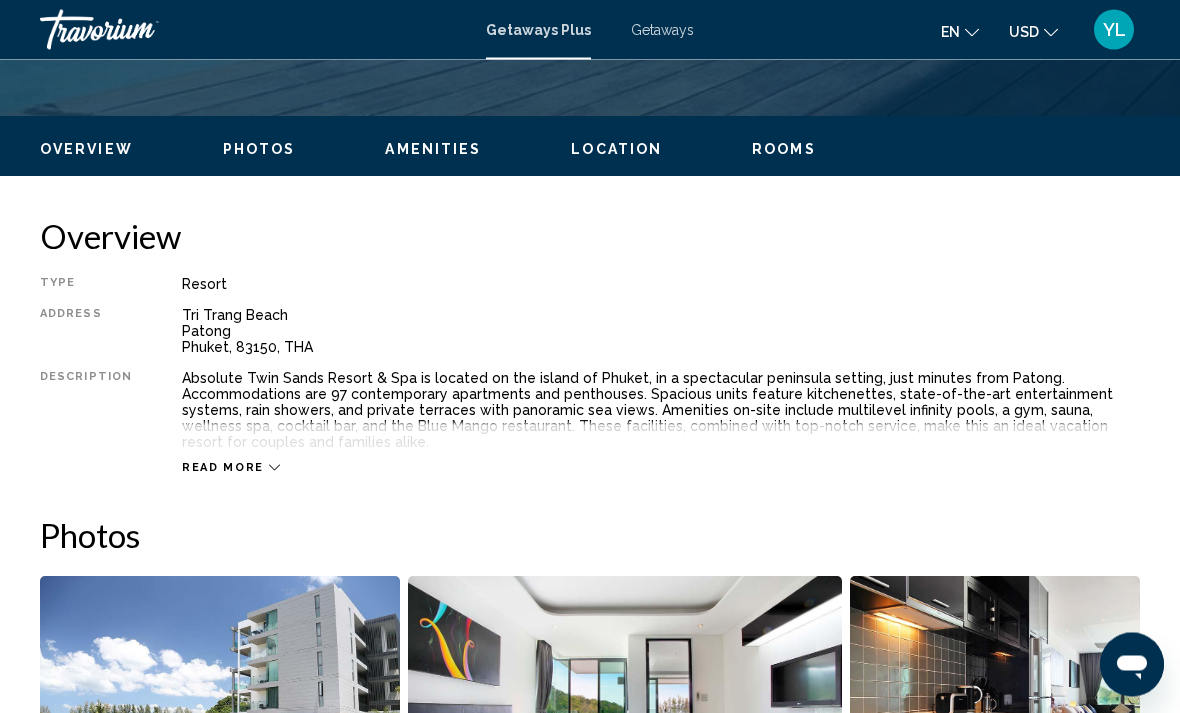 click on "Read more" at bounding box center [223, 468] 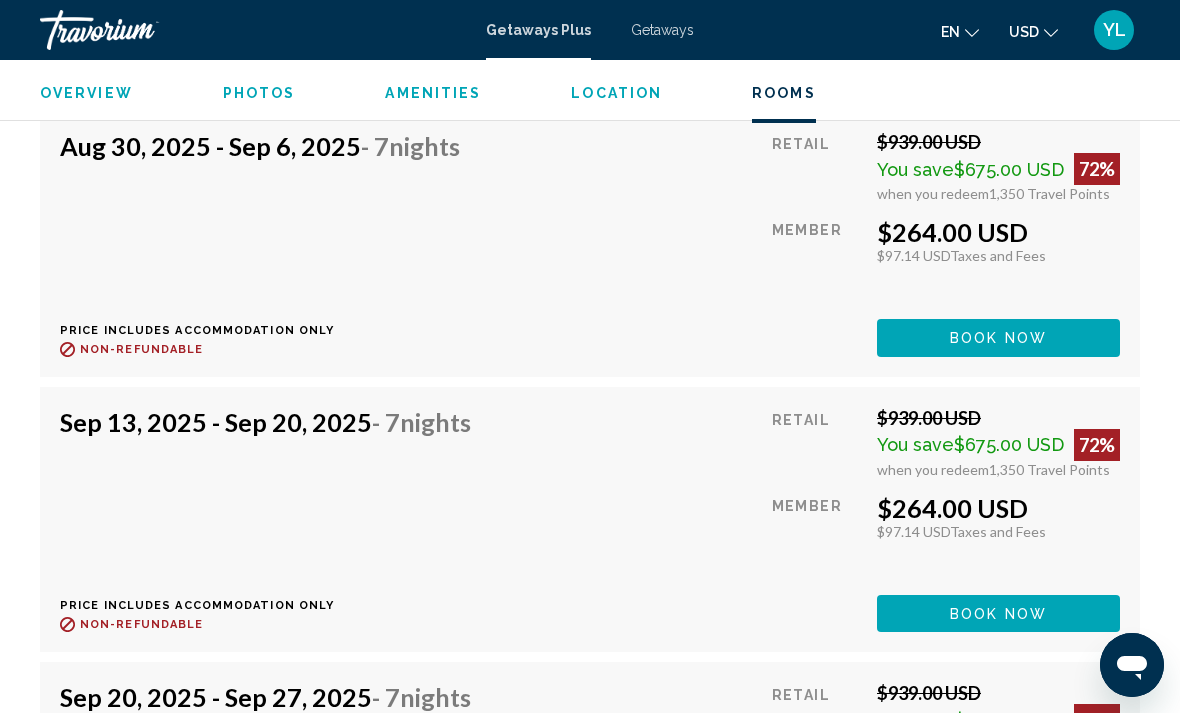 scroll, scrollTop: 4178, scrollLeft: 0, axis: vertical 